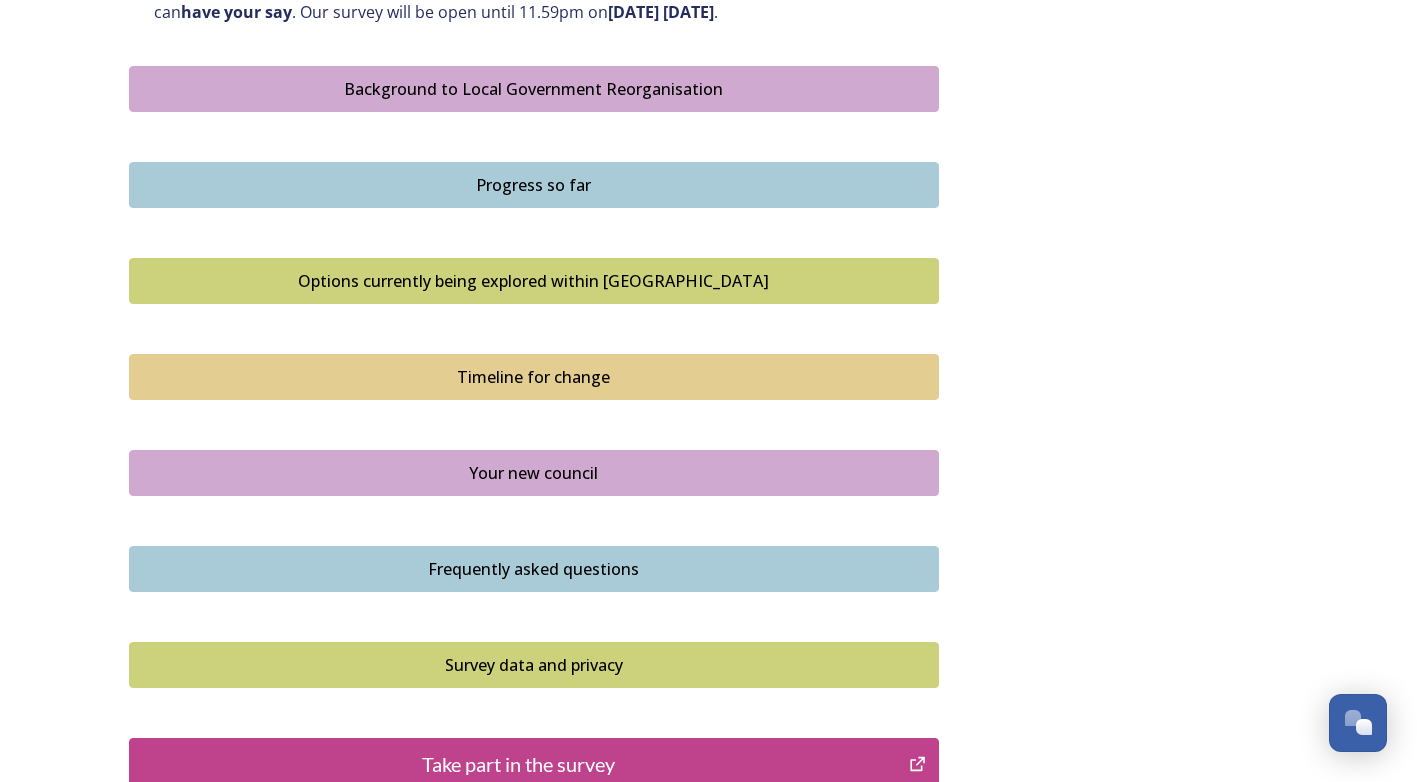 scroll, scrollTop: 1370, scrollLeft: 0, axis: vertical 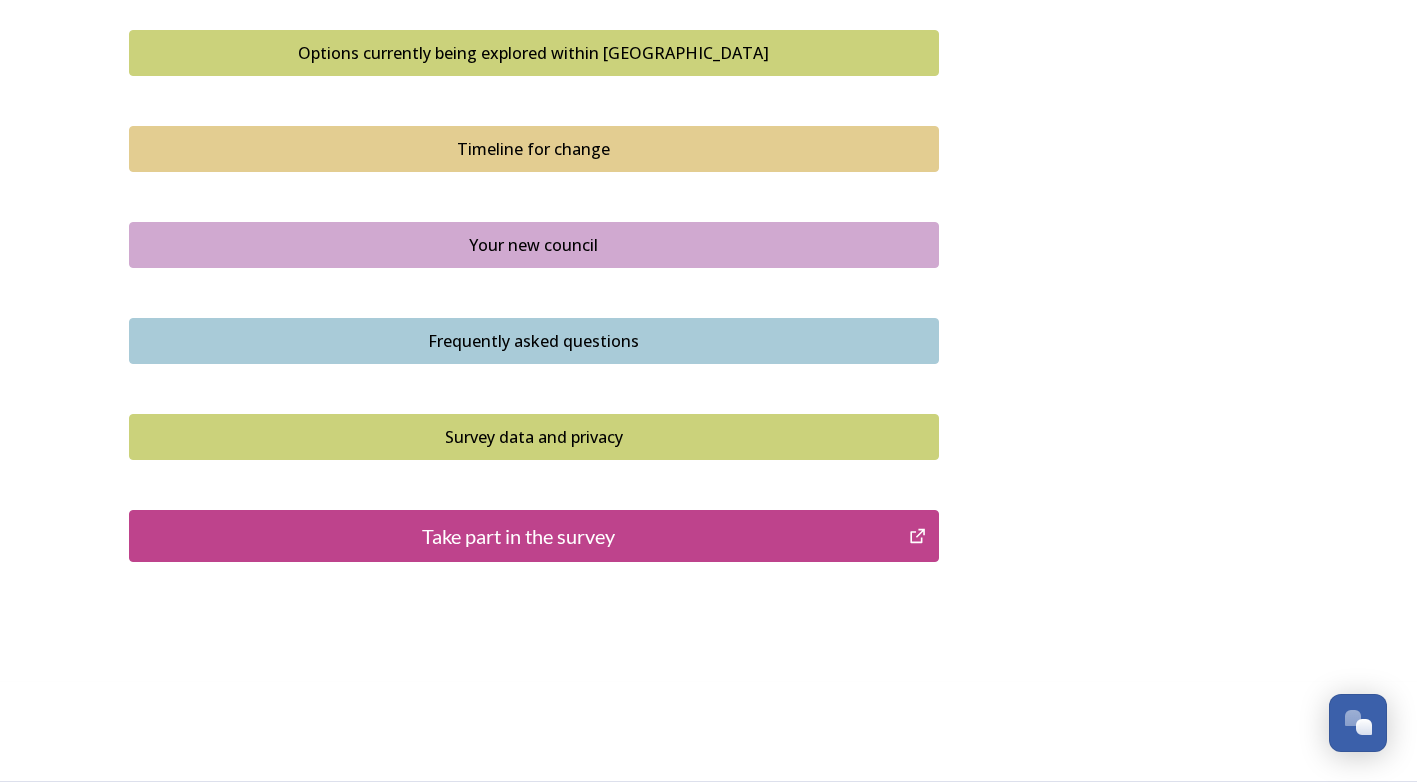 click on "Take part in the survey" at bounding box center (519, 536) 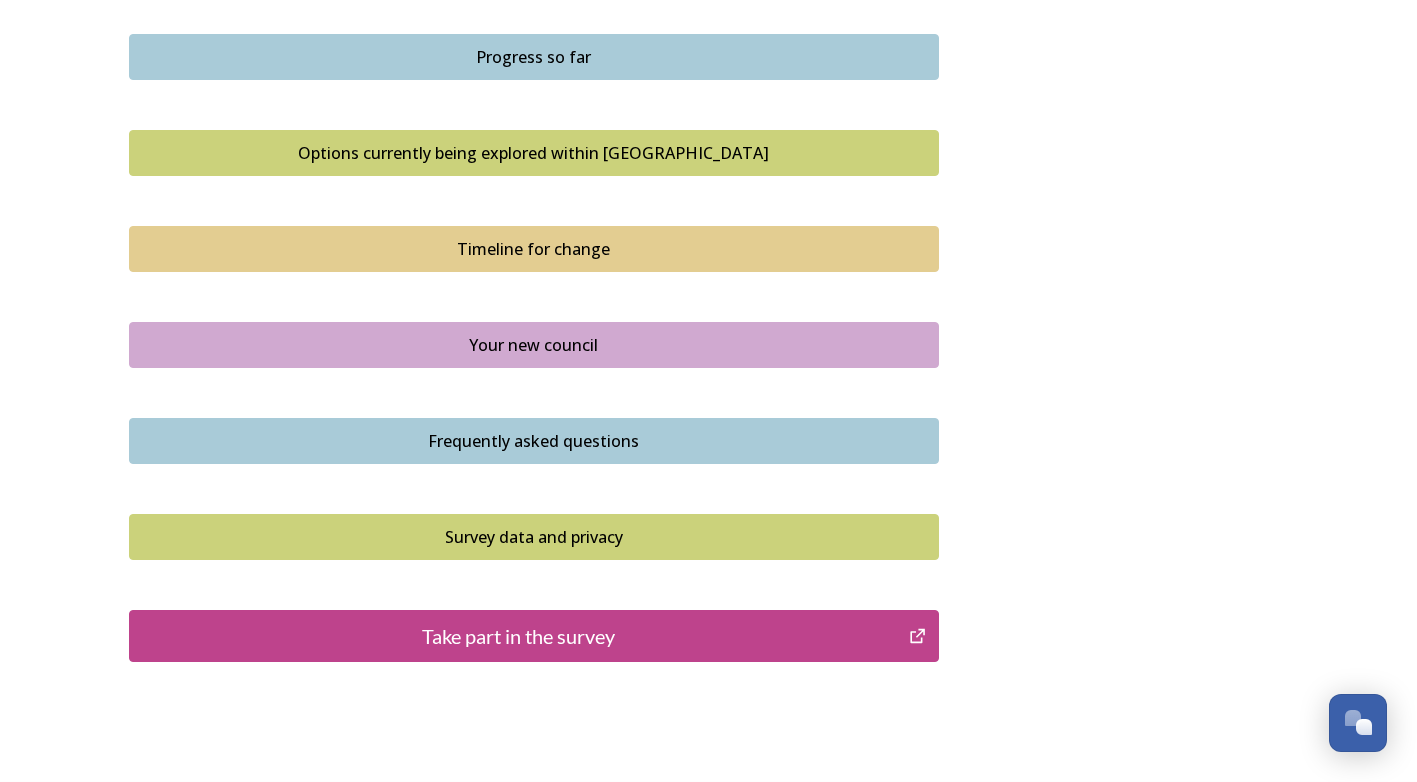 click on "Options currently being explored within [GEOGRAPHIC_DATA]" at bounding box center (534, 153) 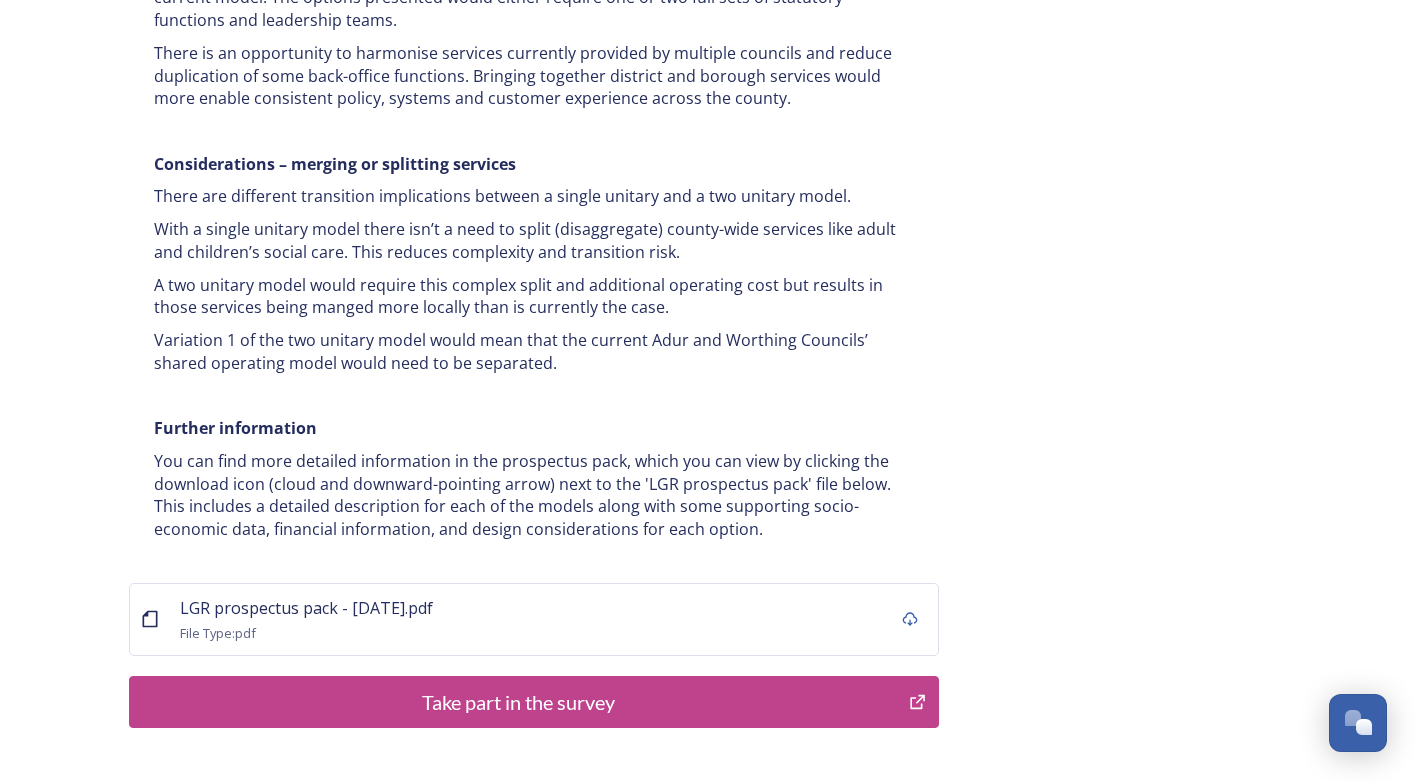 scroll, scrollTop: 3900, scrollLeft: 0, axis: vertical 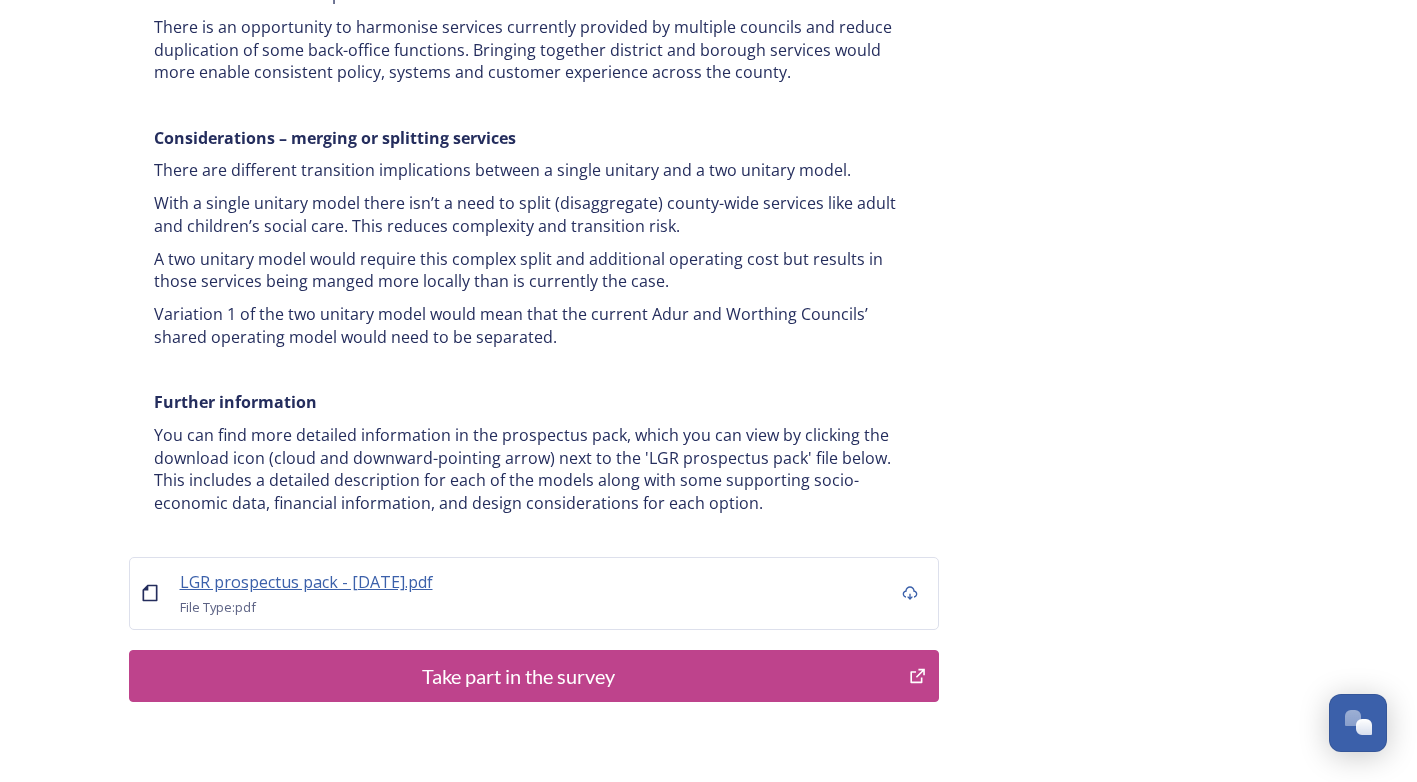 click on "LGR prospectus pack - 16 July.pdf" at bounding box center (306, 582) 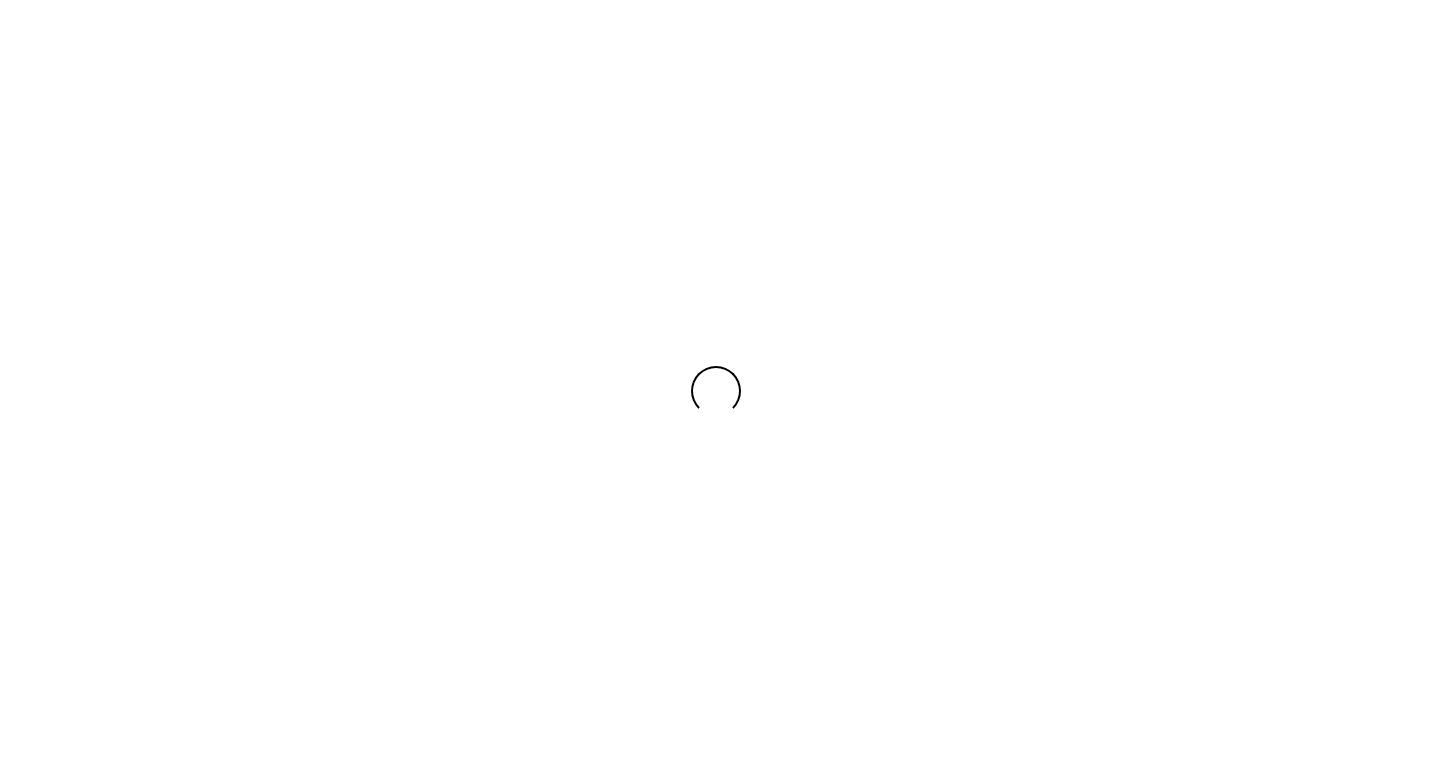scroll, scrollTop: 0, scrollLeft: 0, axis: both 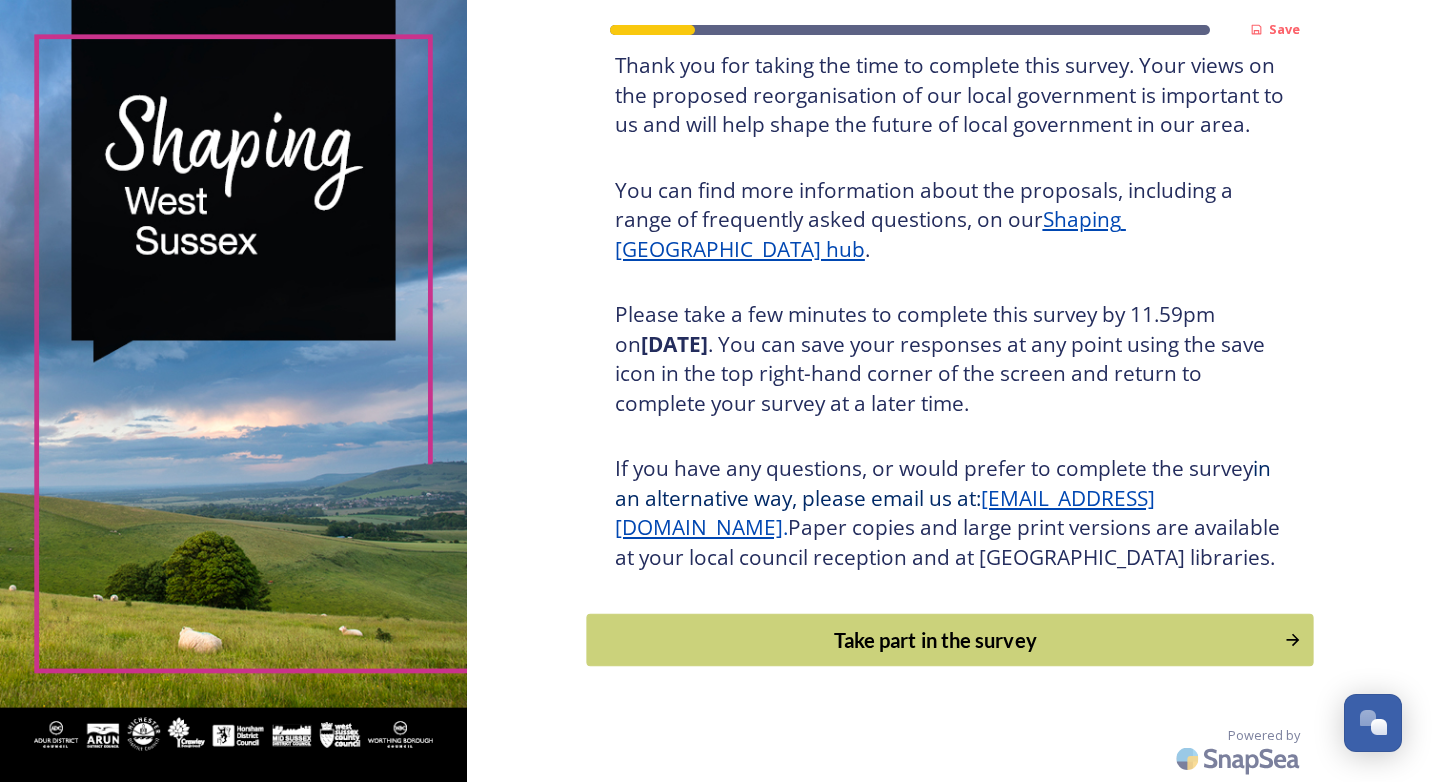 click on "Take part in the survey" at bounding box center [935, 640] 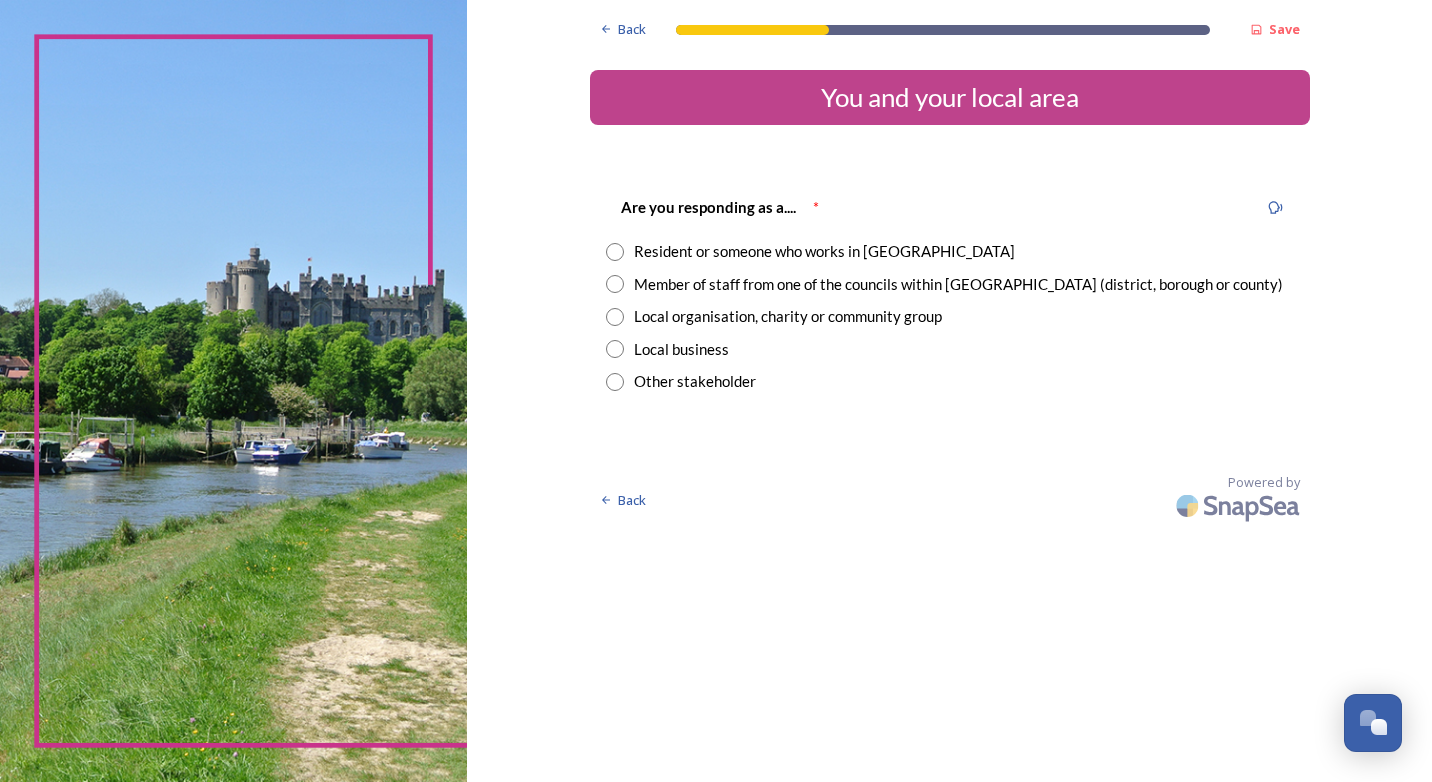 click at bounding box center [615, 284] 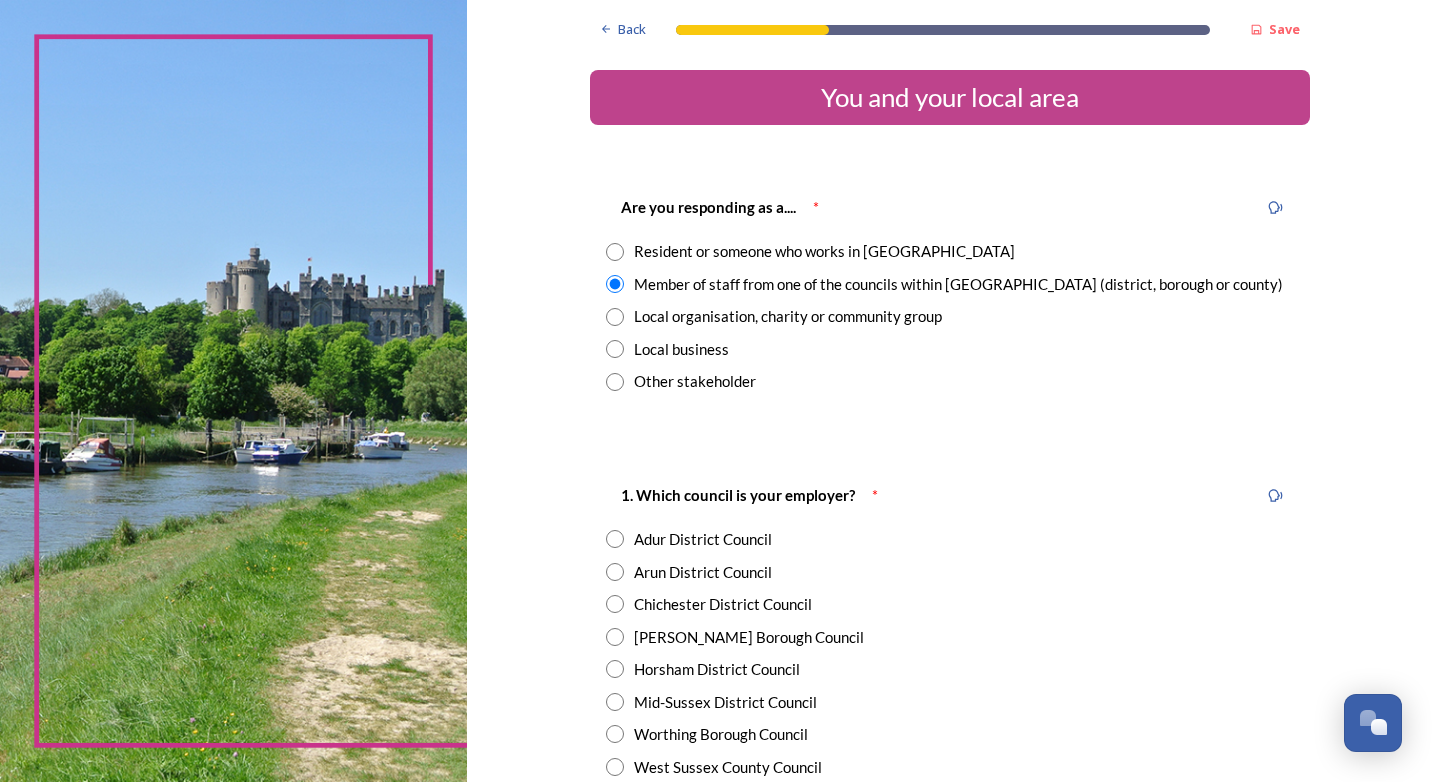 click at bounding box center (615, 252) 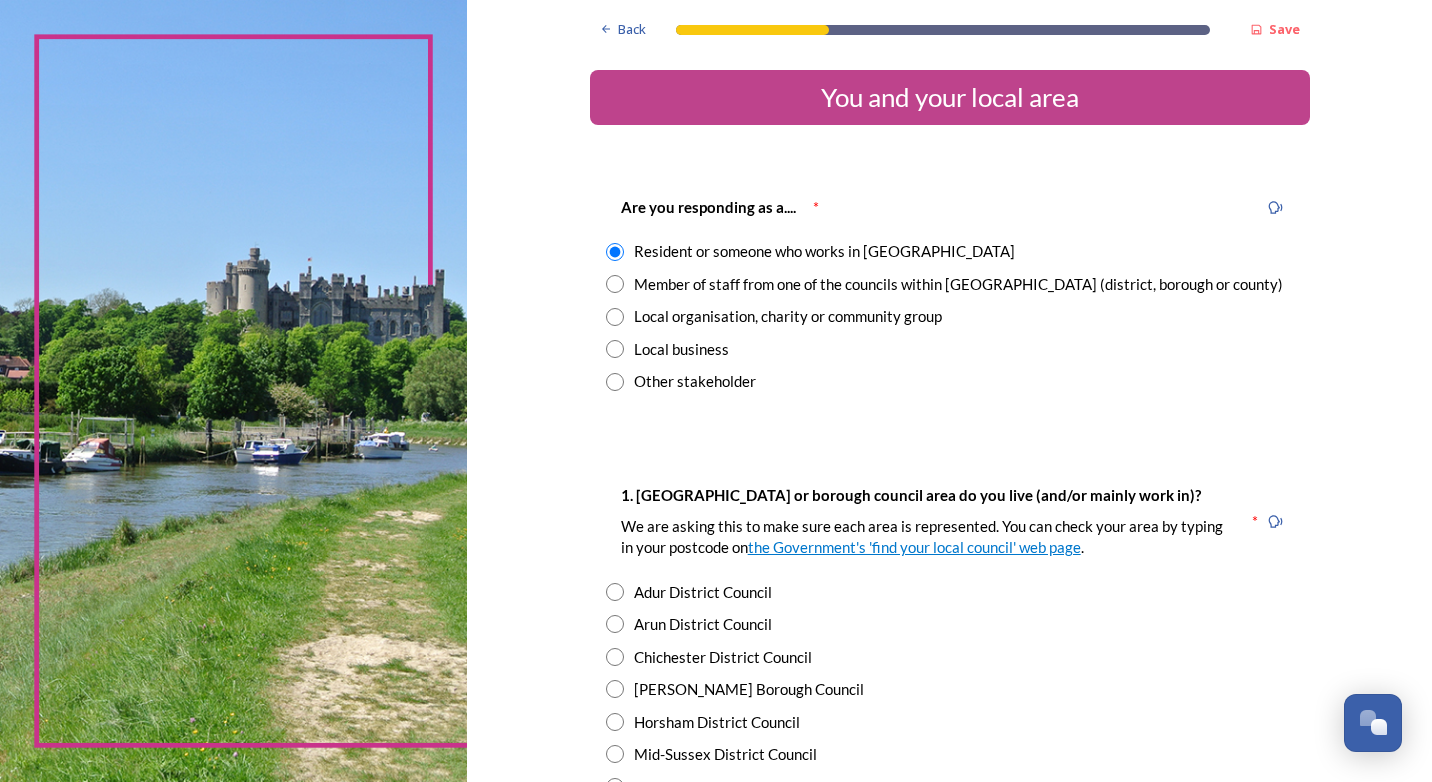 click at bounding box center (615, 284) 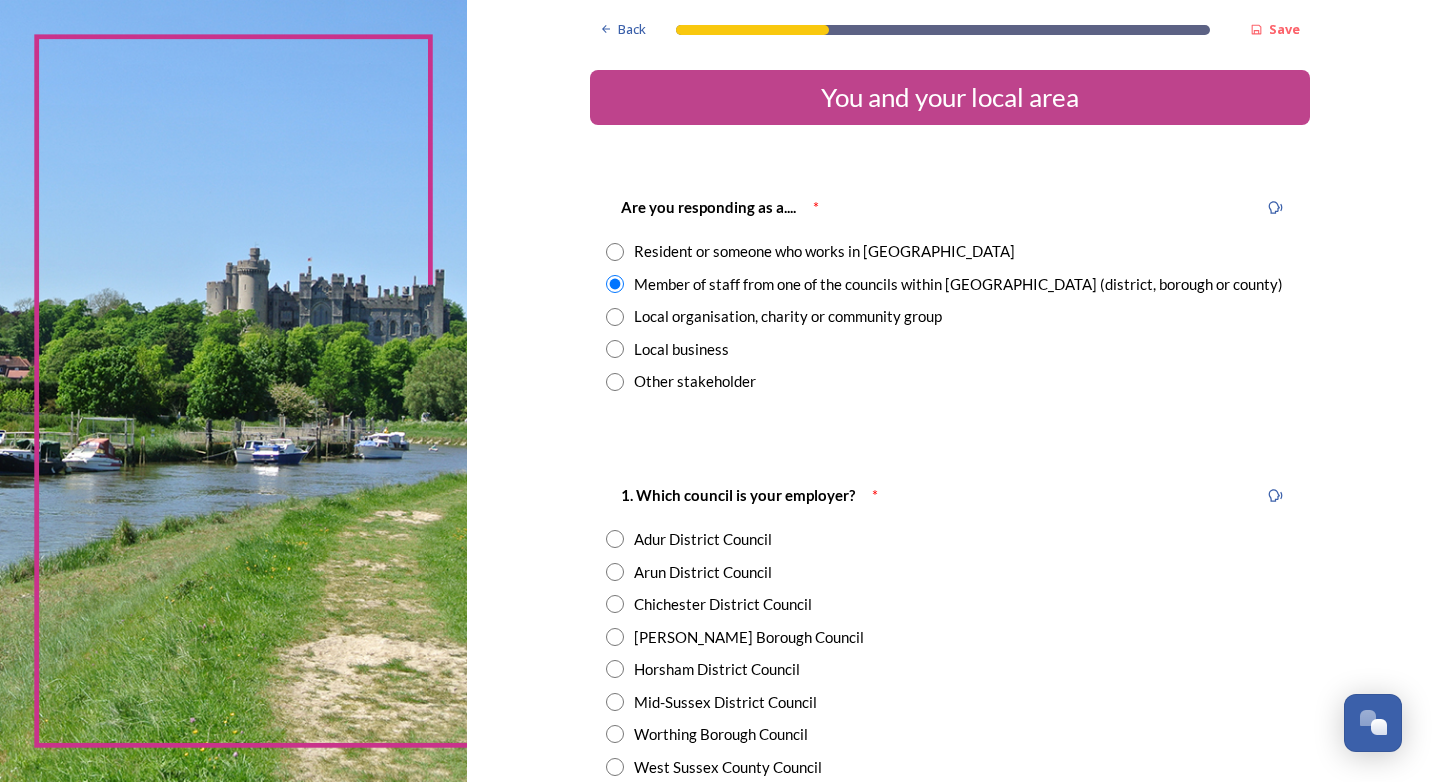 click at bounding box center (615, 252) 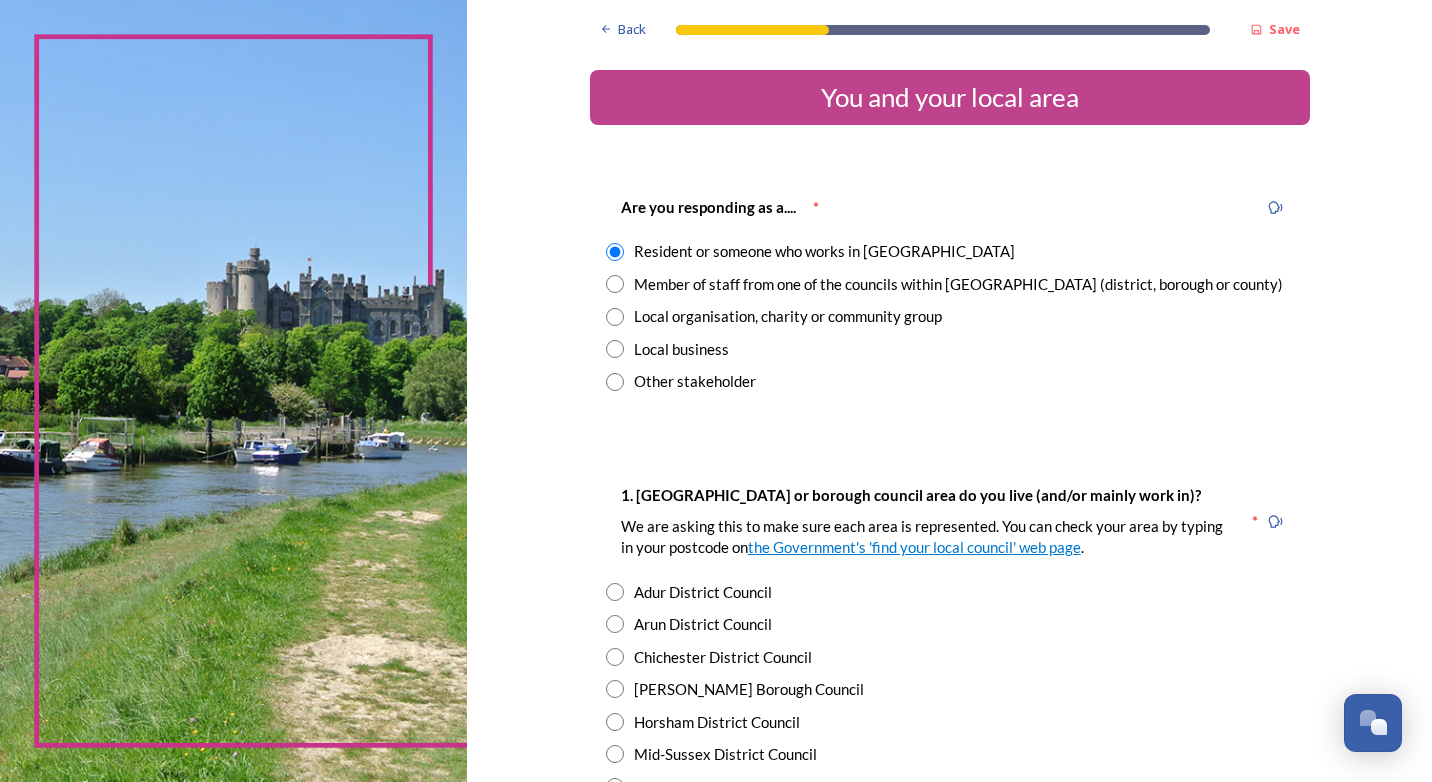 click at bounding box center (615, 284) 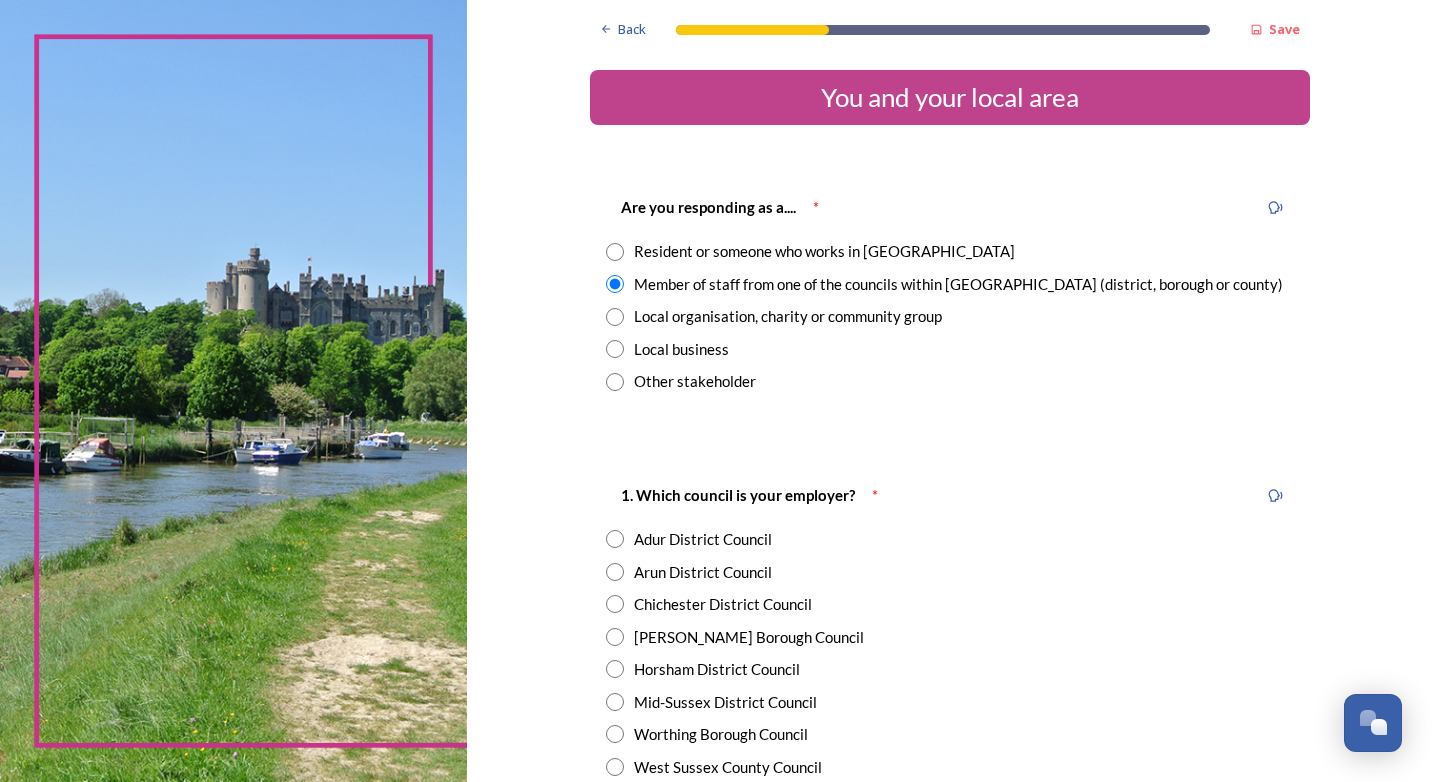 click at bounding box center (615, 317) 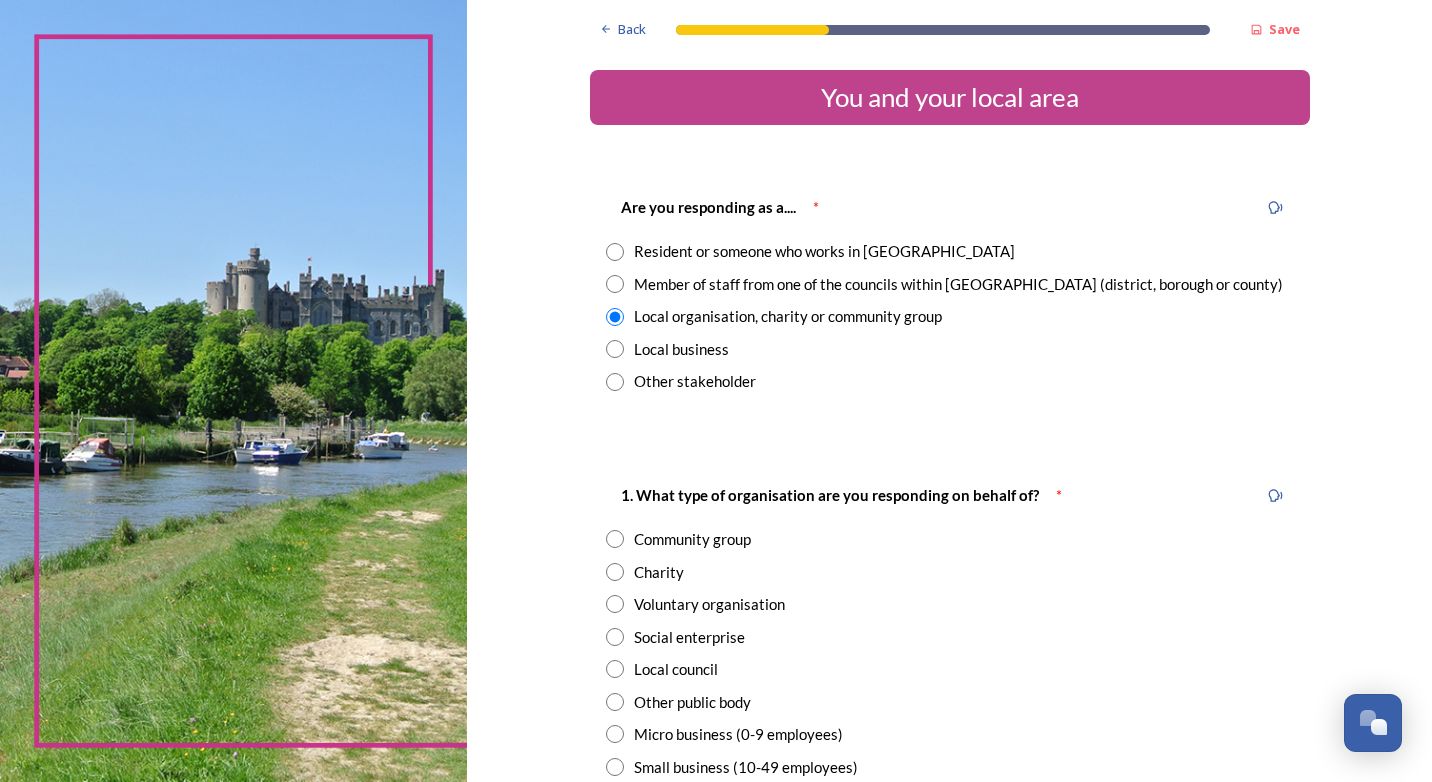 click at bounding box center [615, 349] 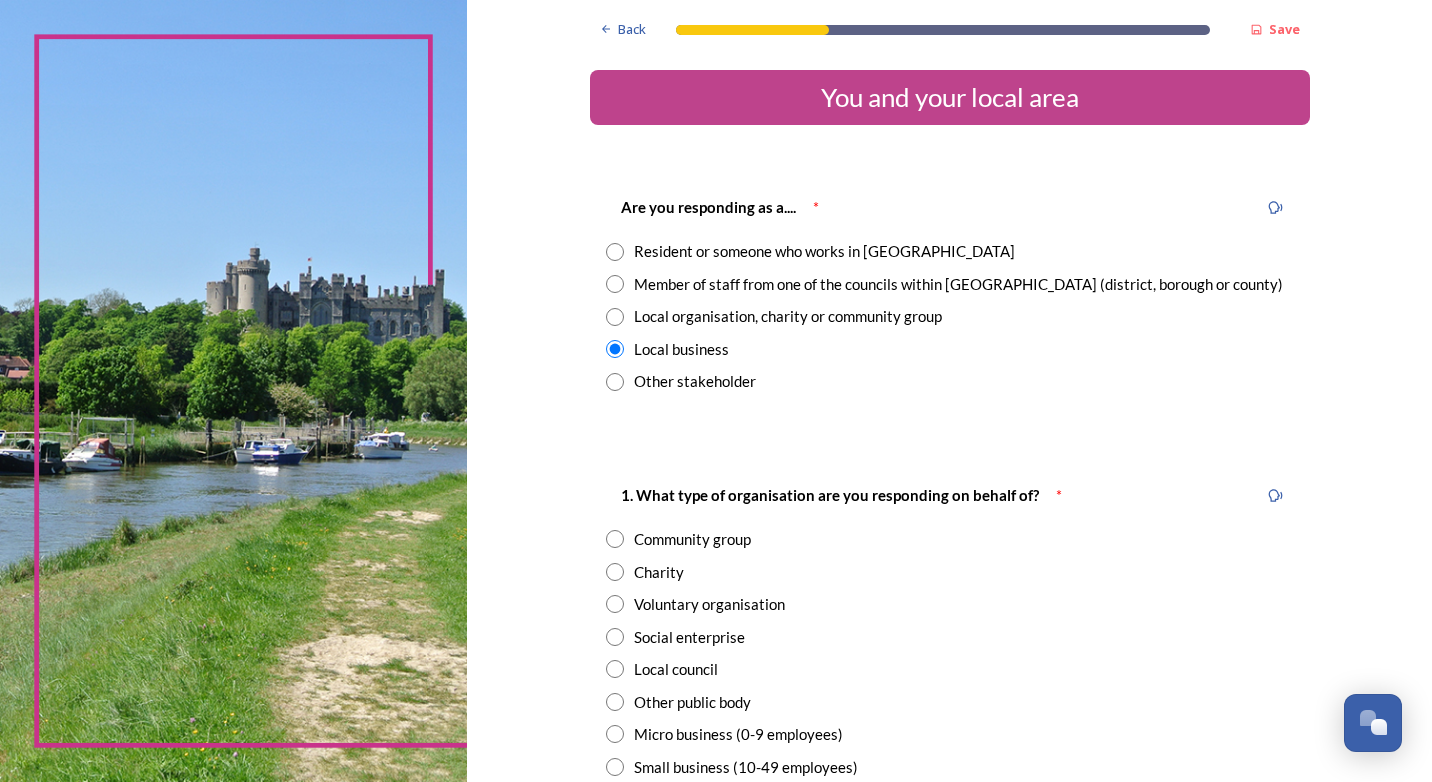 click on "Other stakeholder" at bounding box center (950, 381) 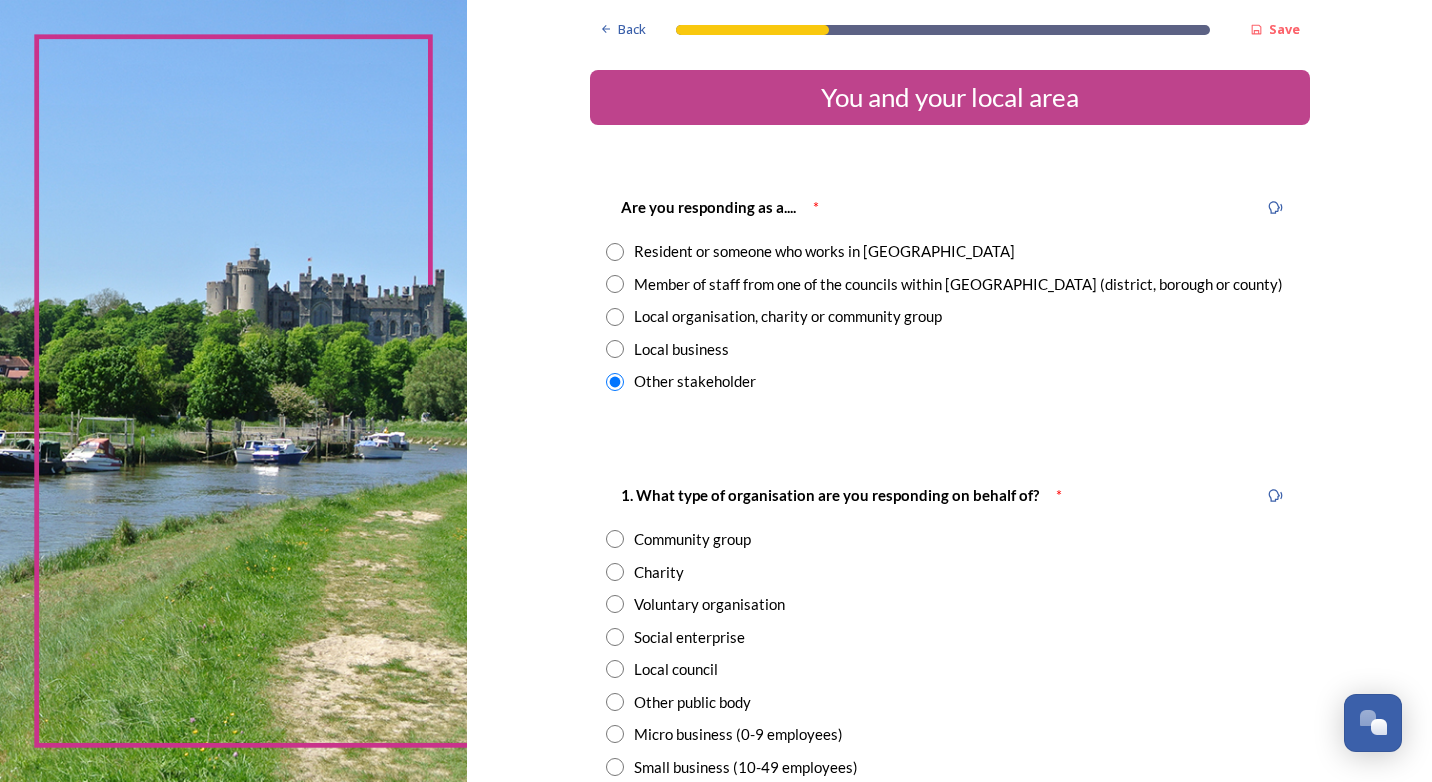 click at bounding box center [615, 349] 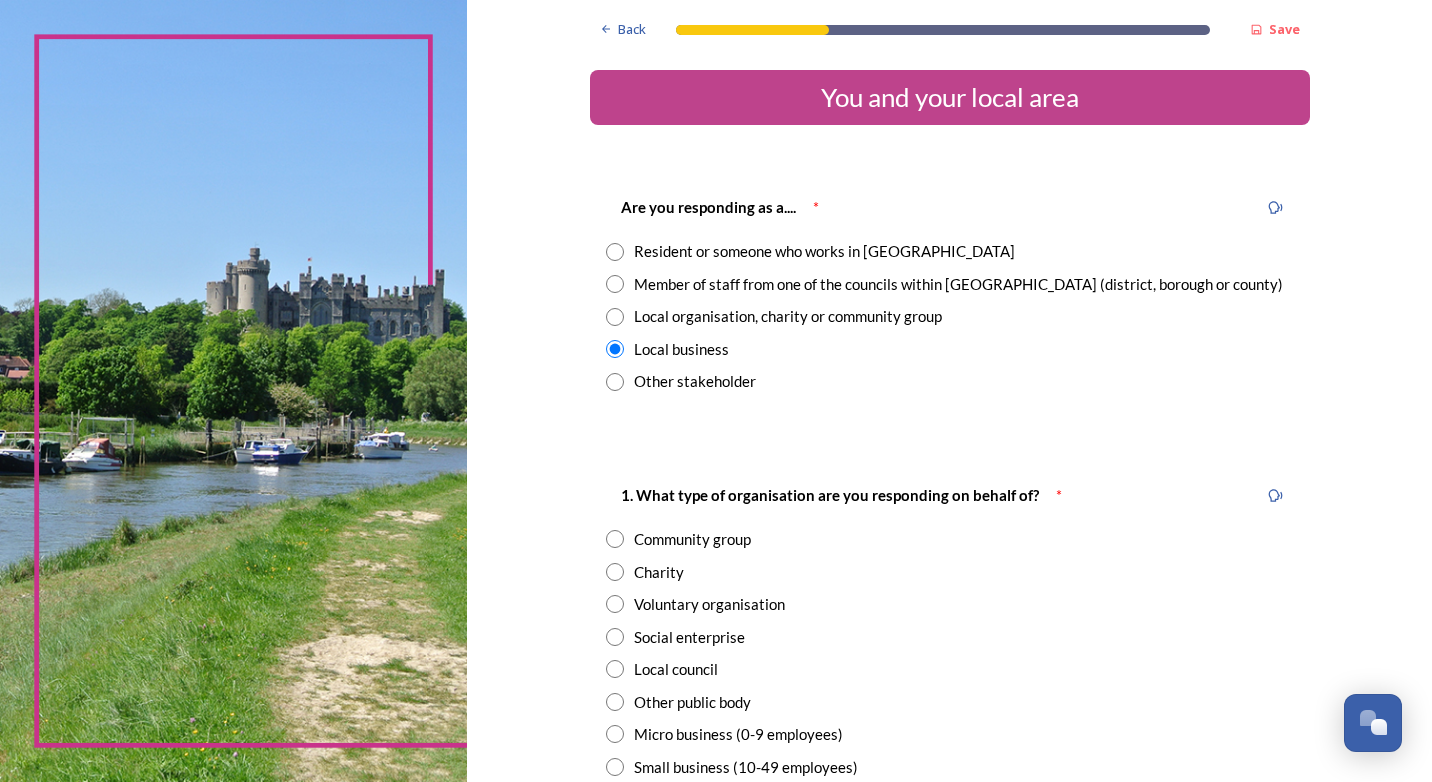 click at bounding box center [615, 284] 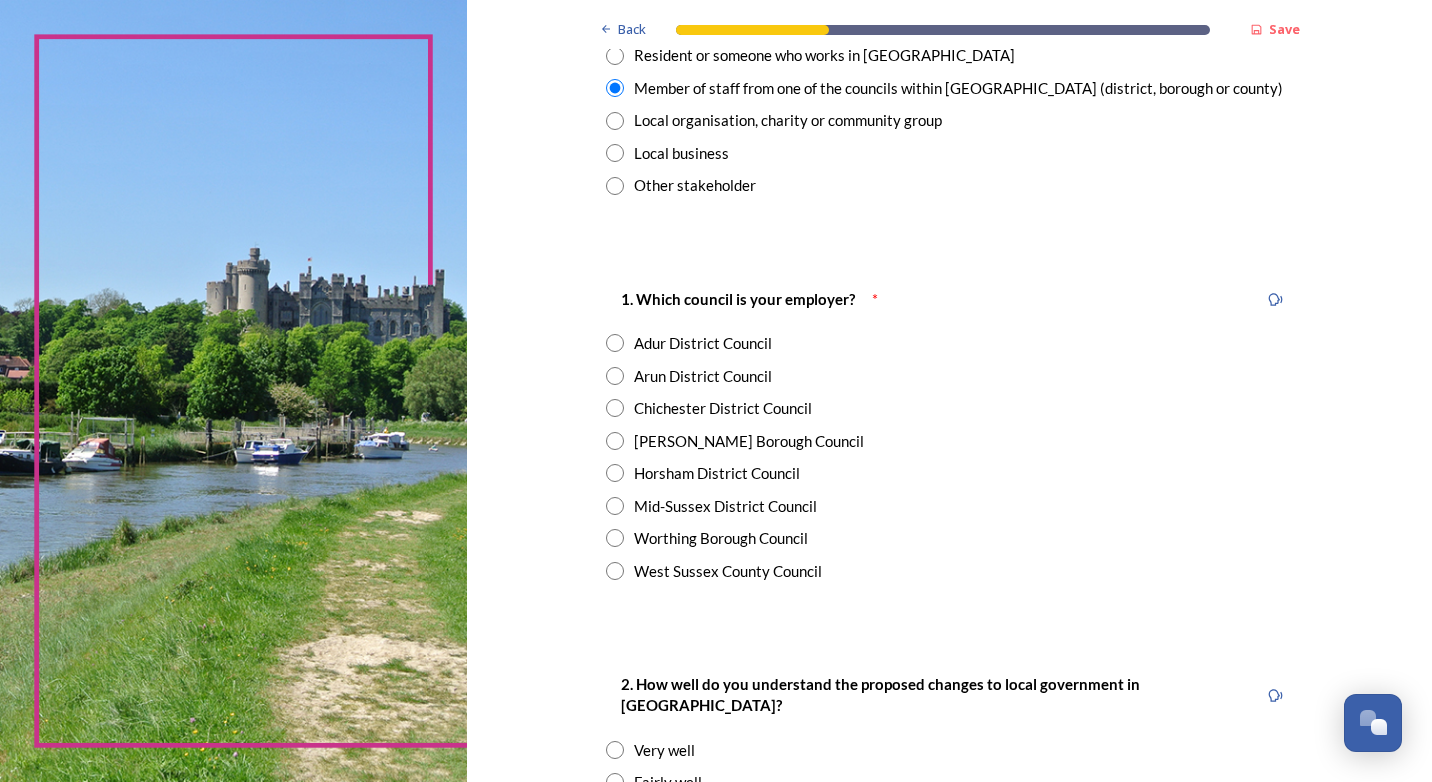 scroll, scrollTop: 200, scrollLeft: 0, axis: vertical 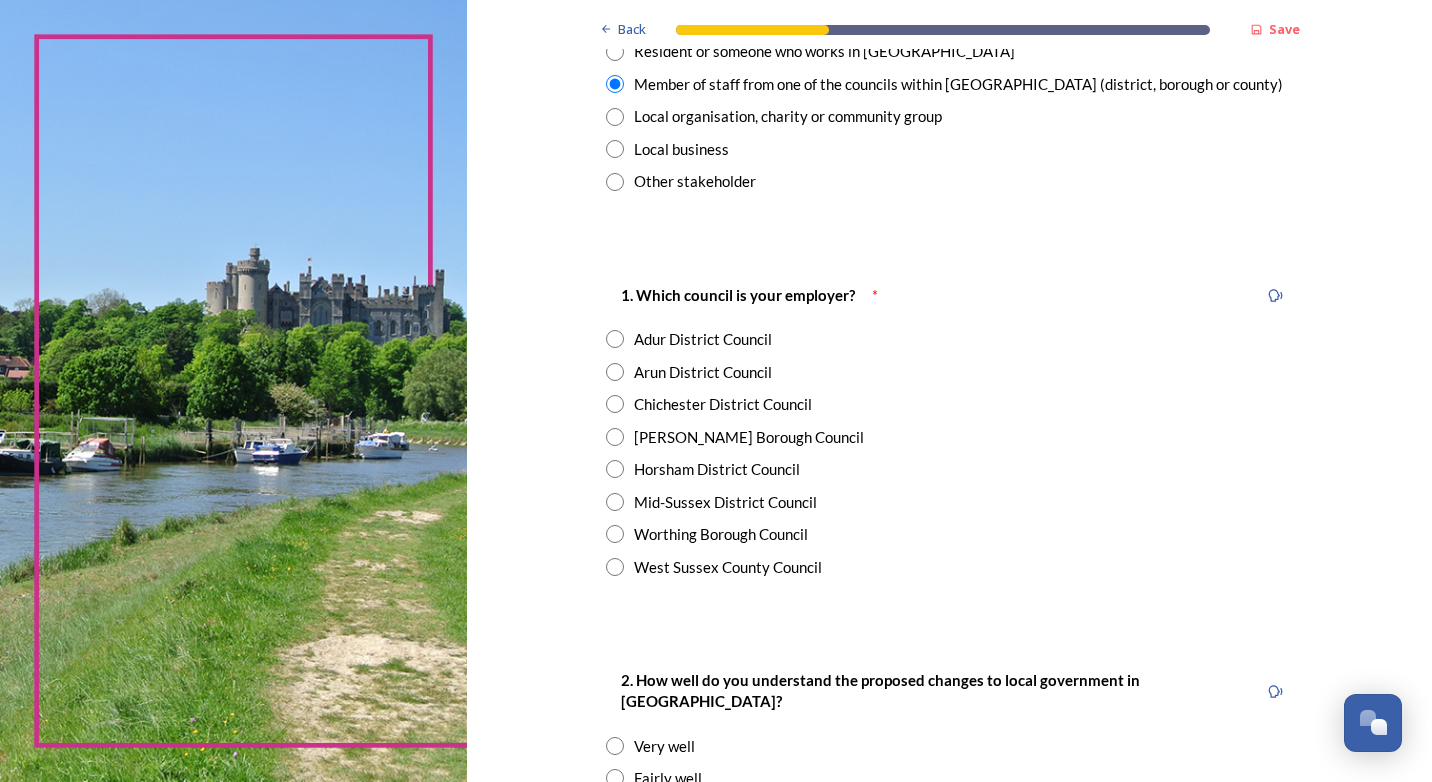 click at bounding box center (615, 567) 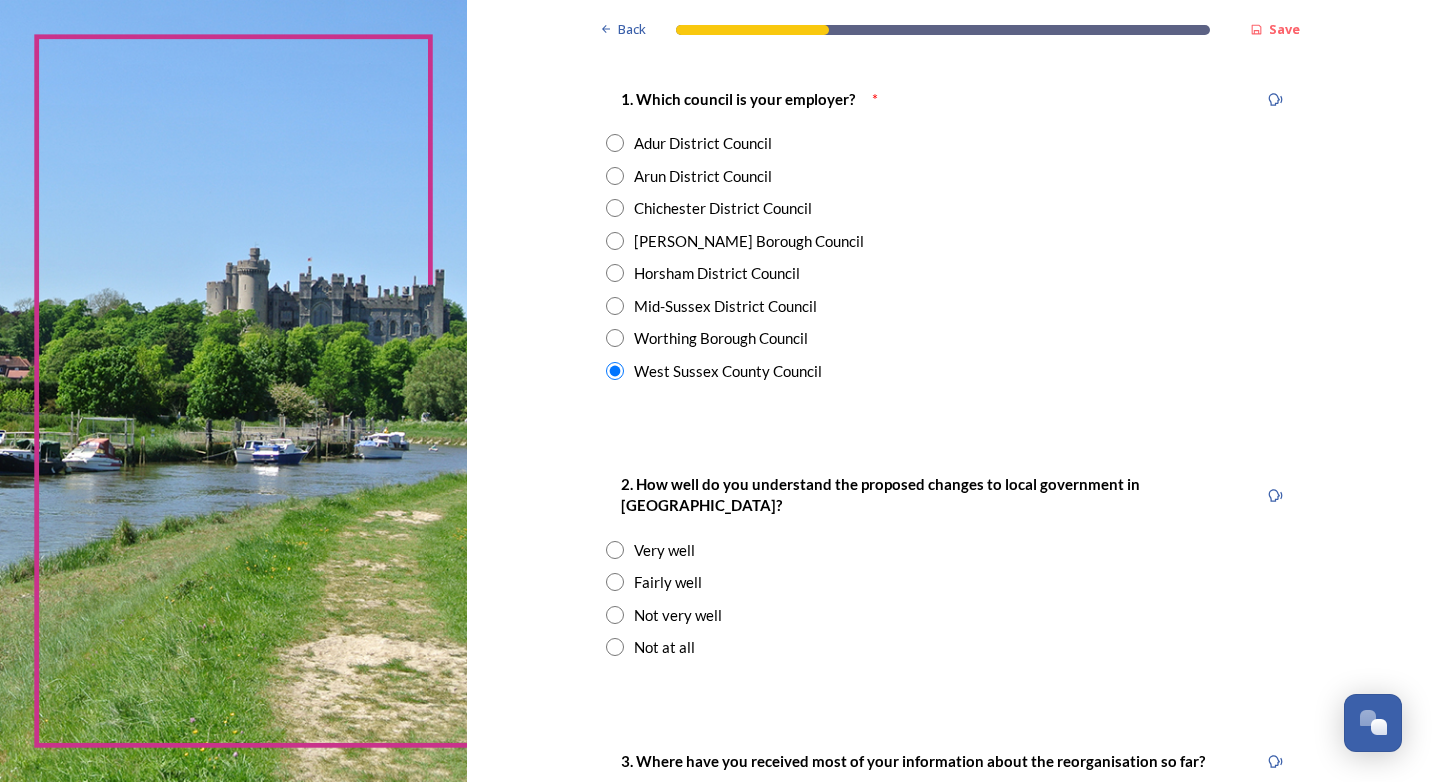 scroll, scrollTop: 400, scrollLeft: 0, axis: vertical 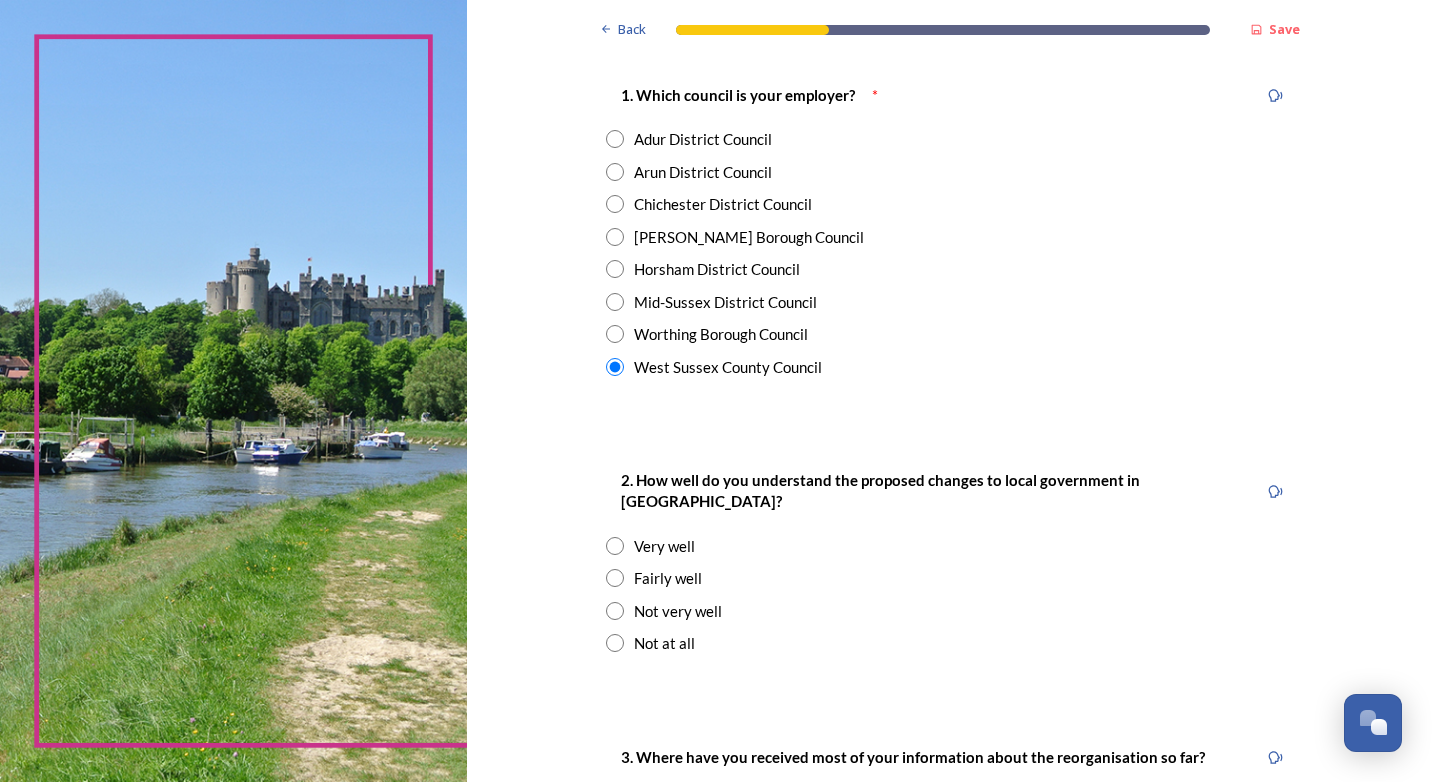 click on "Very well" at bounding box center (664, 546) 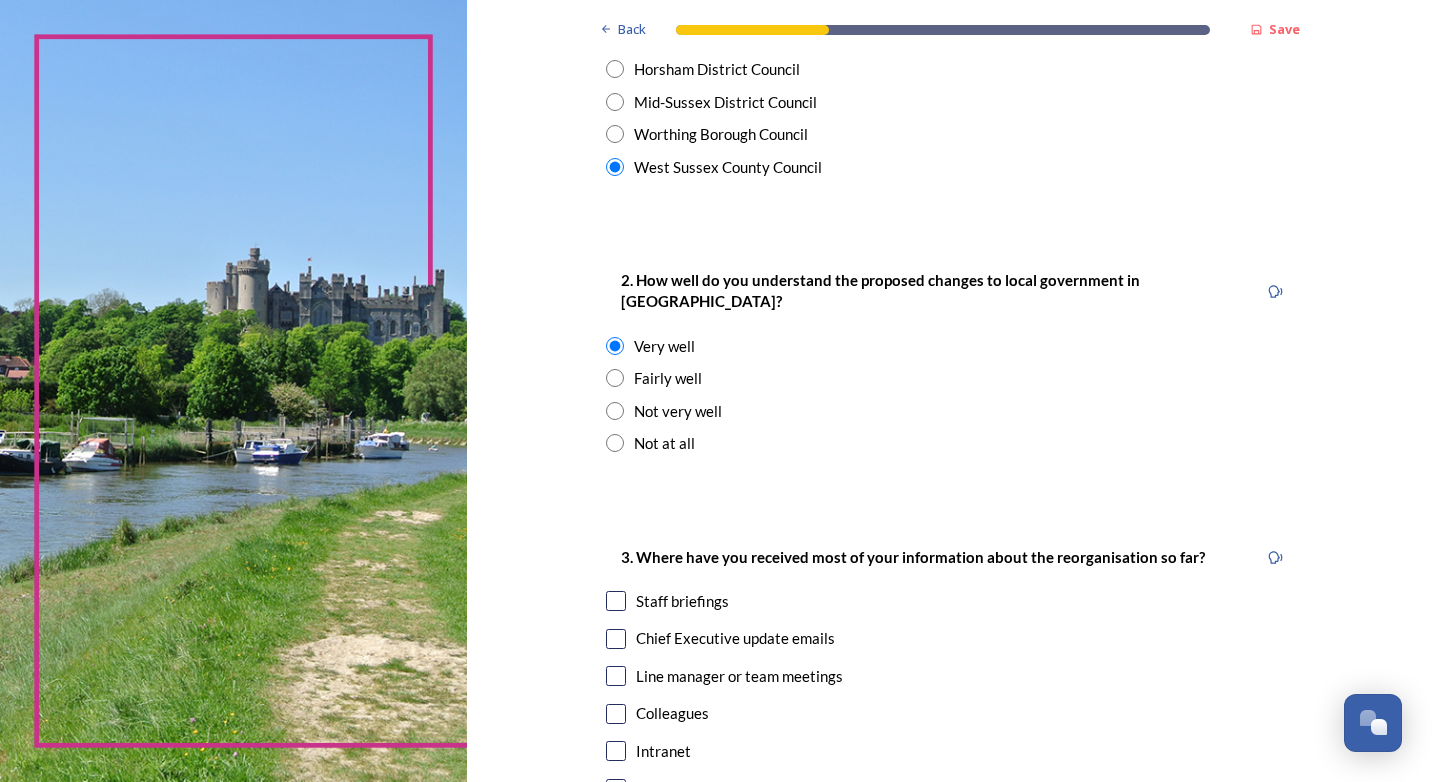 scroll, scrollTop: 700, scrollLeft: 0, axis: vertical 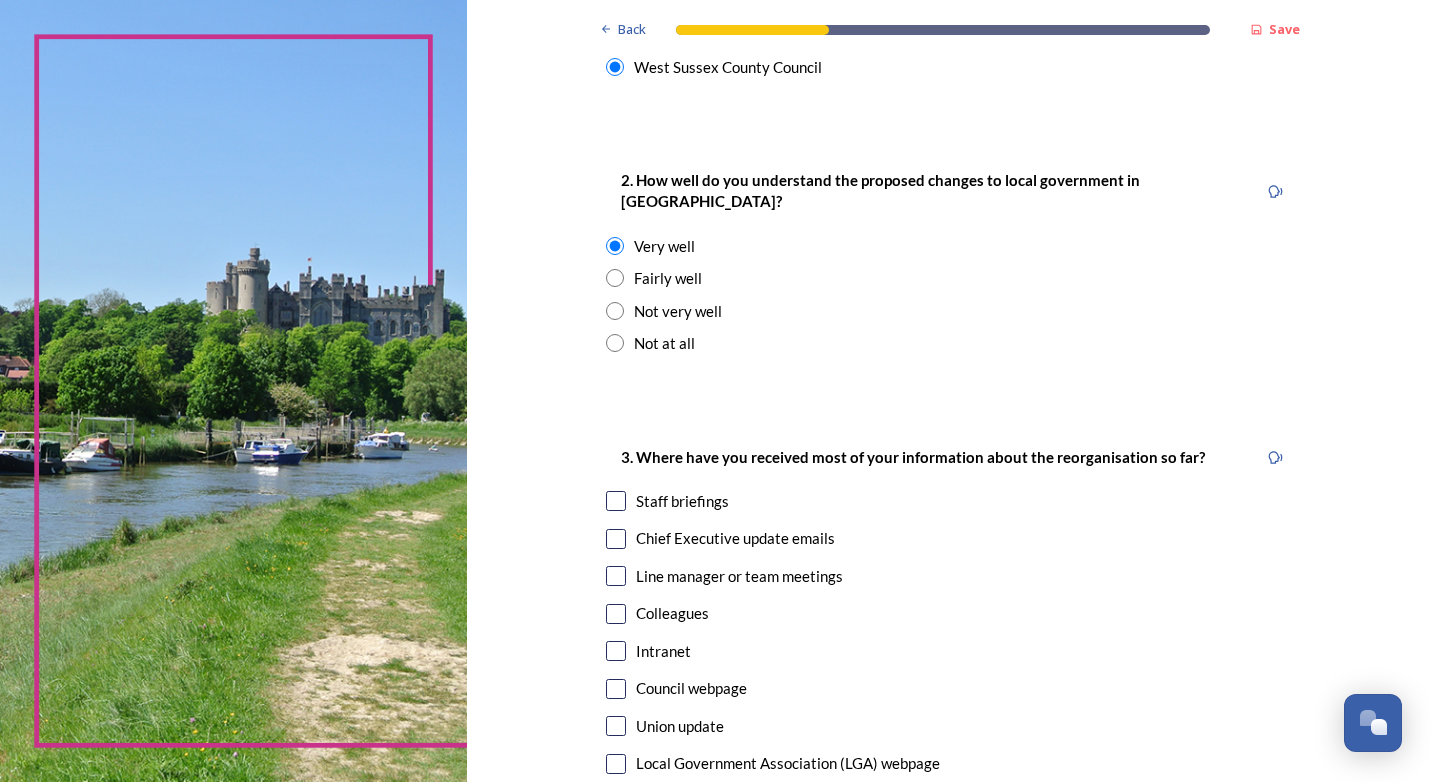 click at bounding box center (616, 539) 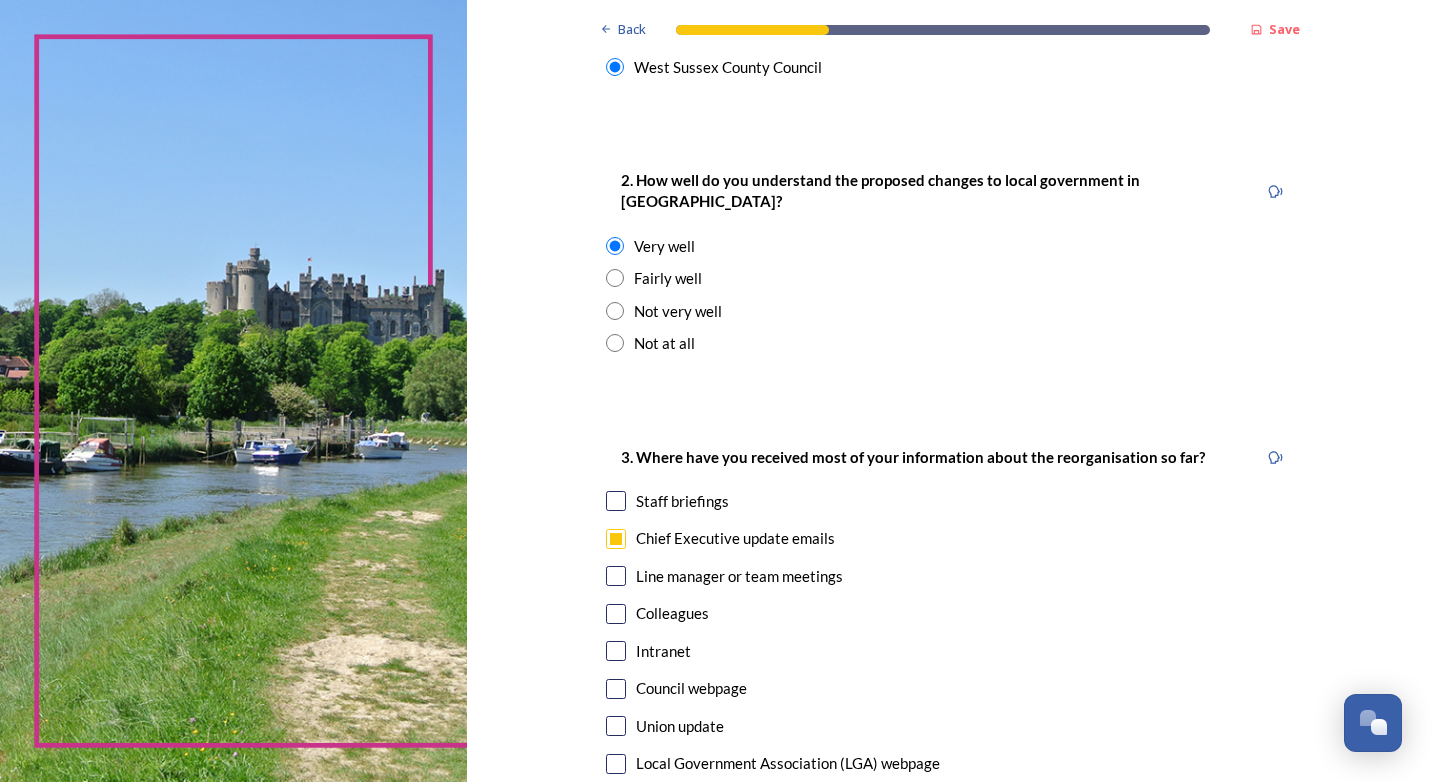 click at bounding box center (616, 576) 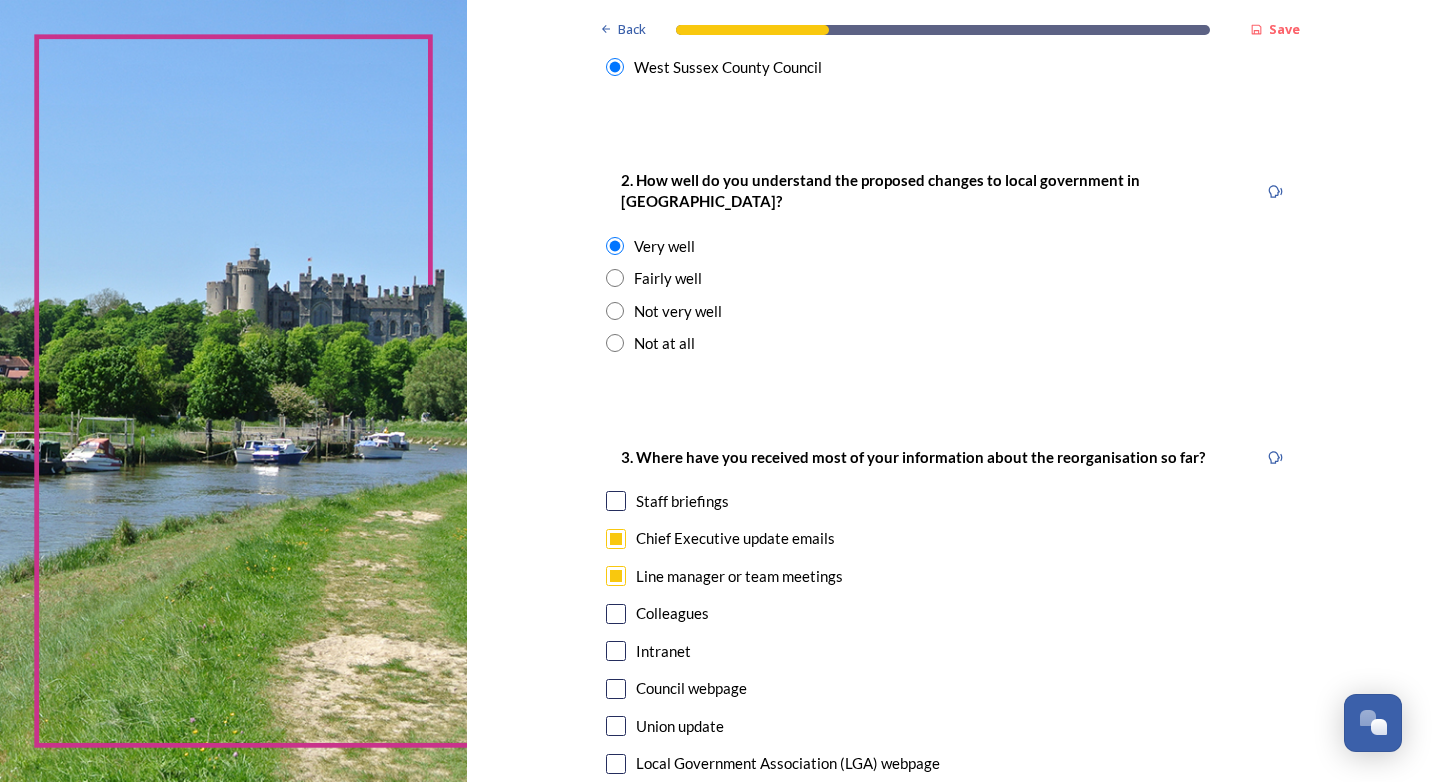 click at bounding box center (616, 501) 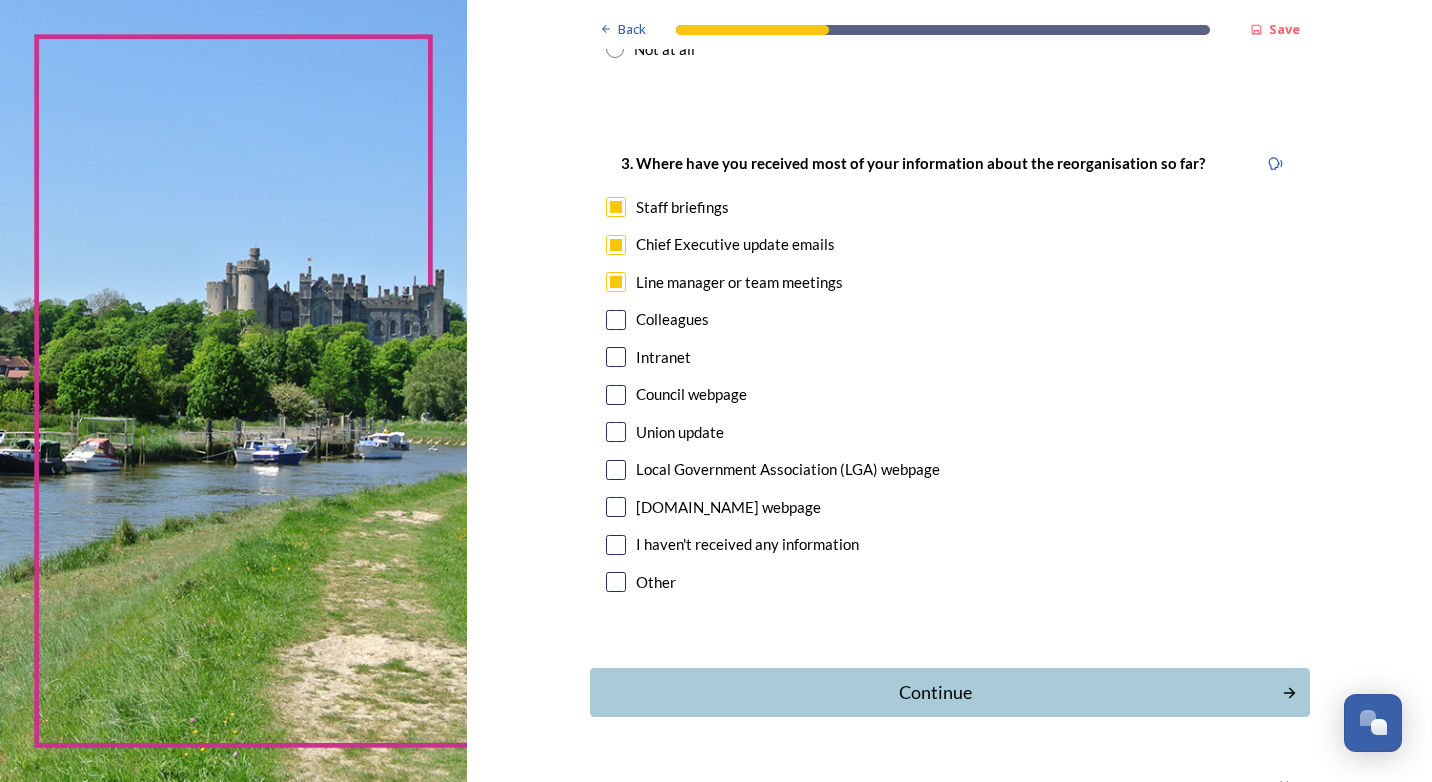 scroll, scrollTop: 1000, scrollLeft: 0, axis: vertical 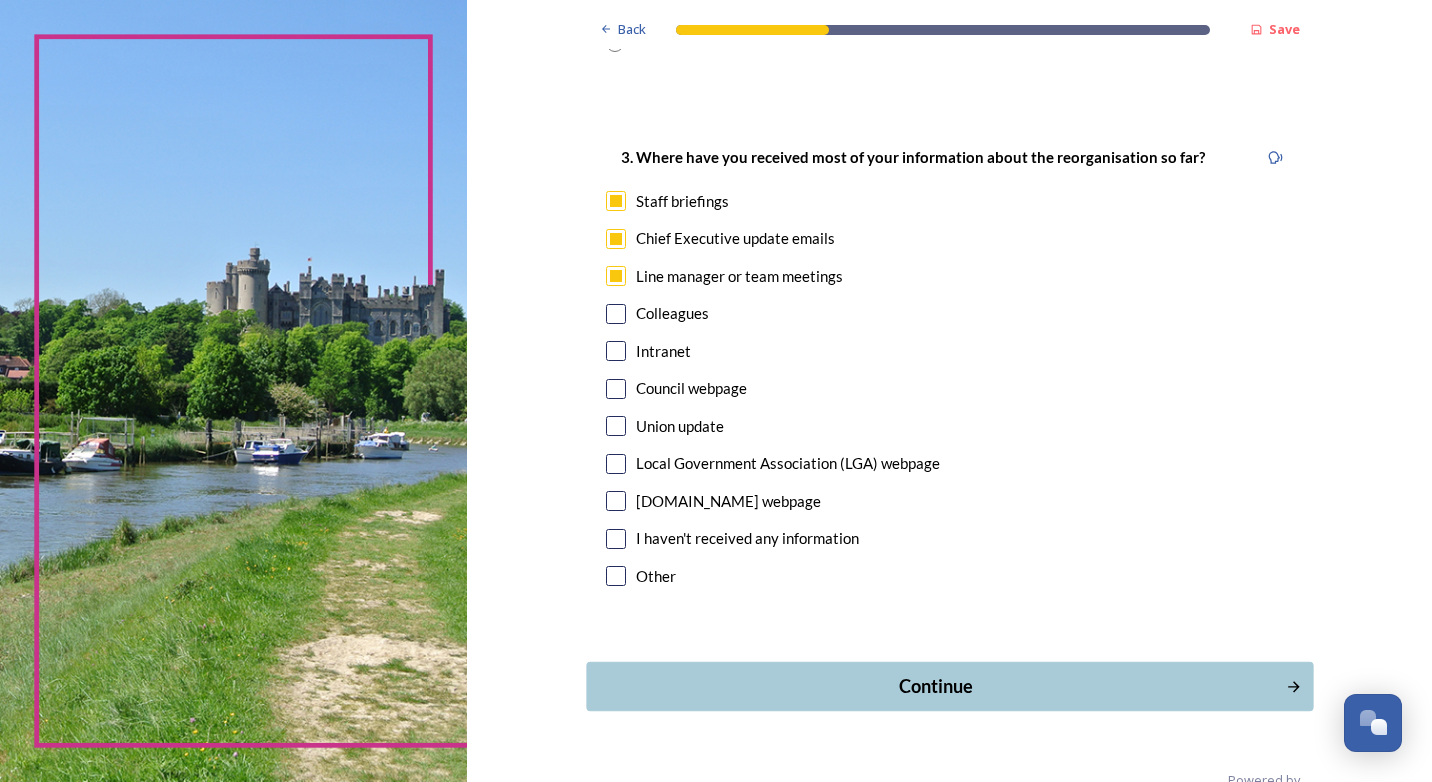 click on "Continue" at bounding box center [935, 686] 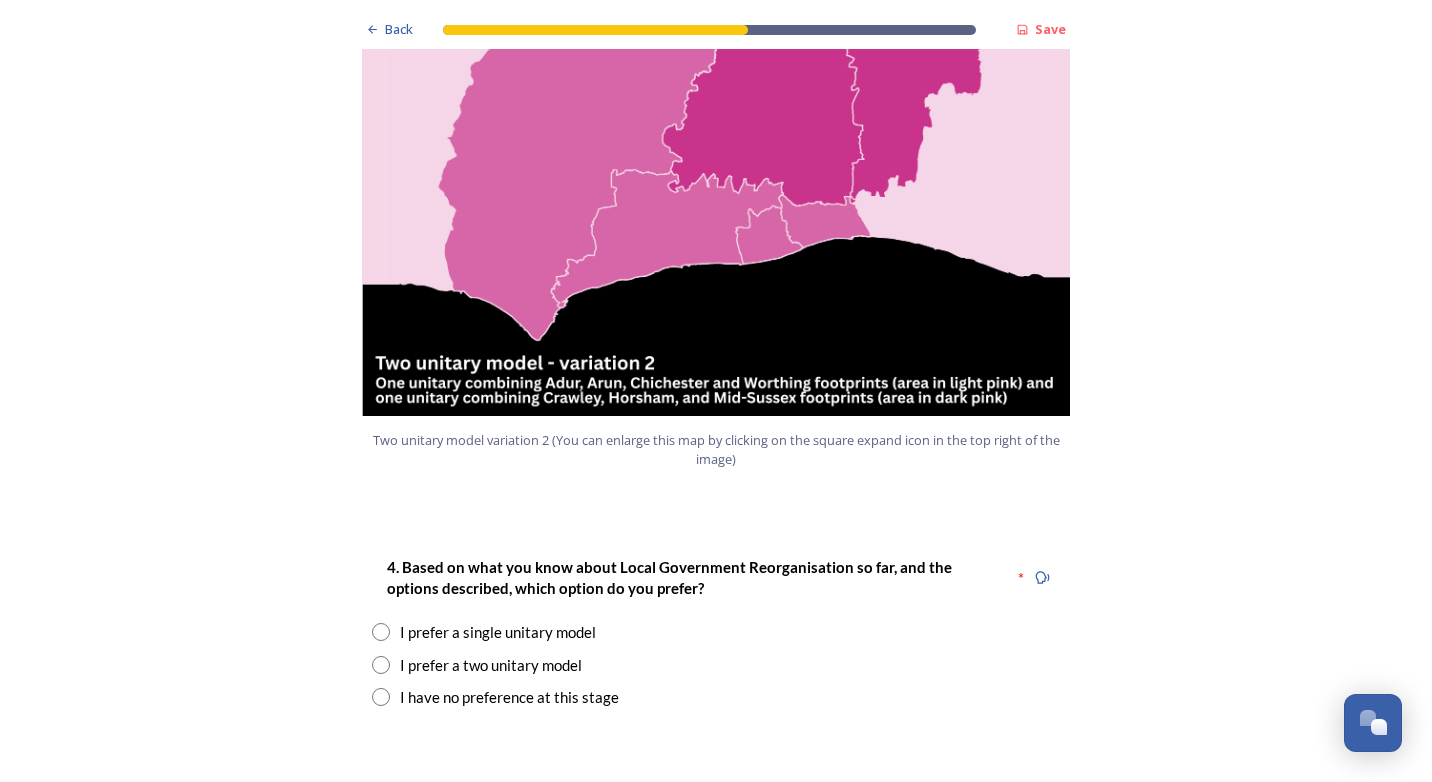 scroll, scrollTop: 2300, scrollLeft: 0, axis: vertical 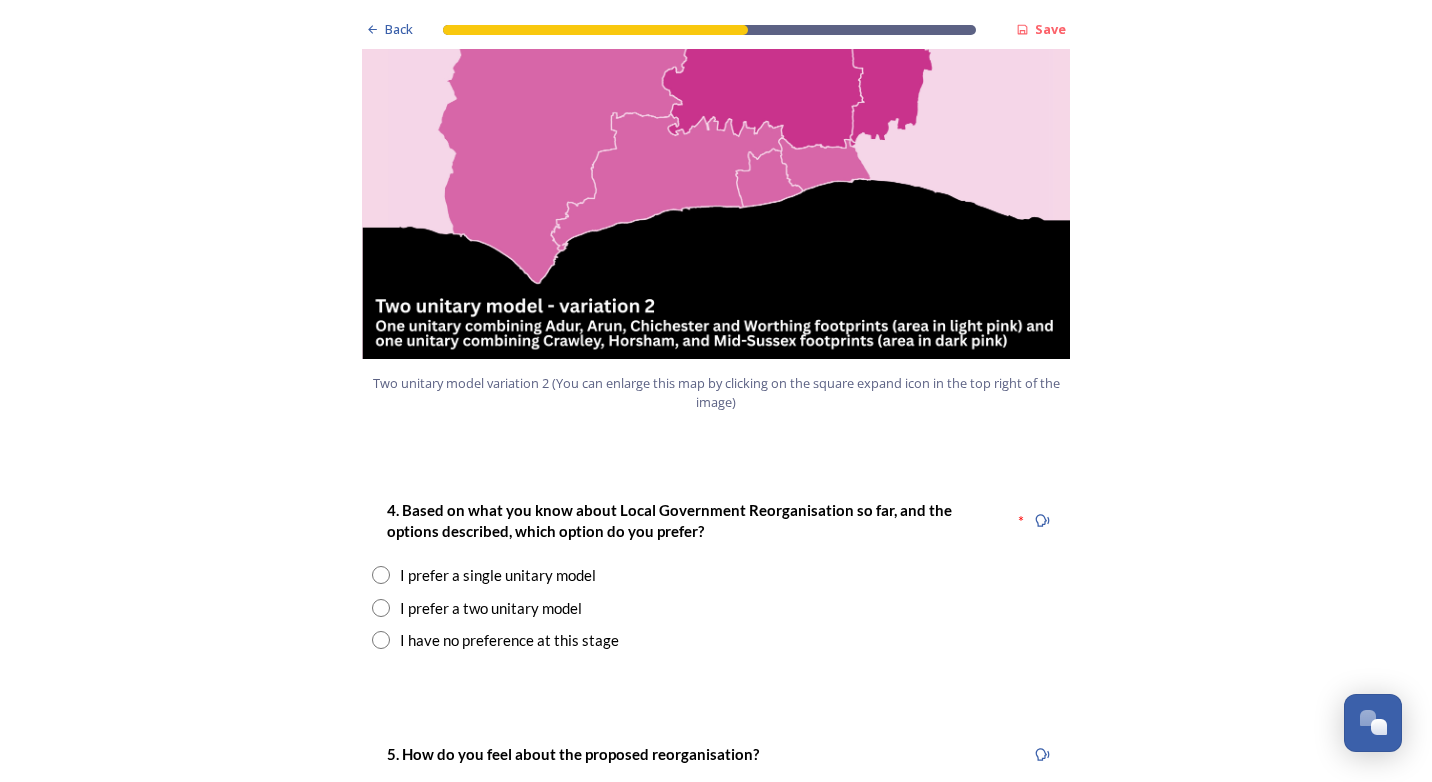 click at bounding box center [381, 575] 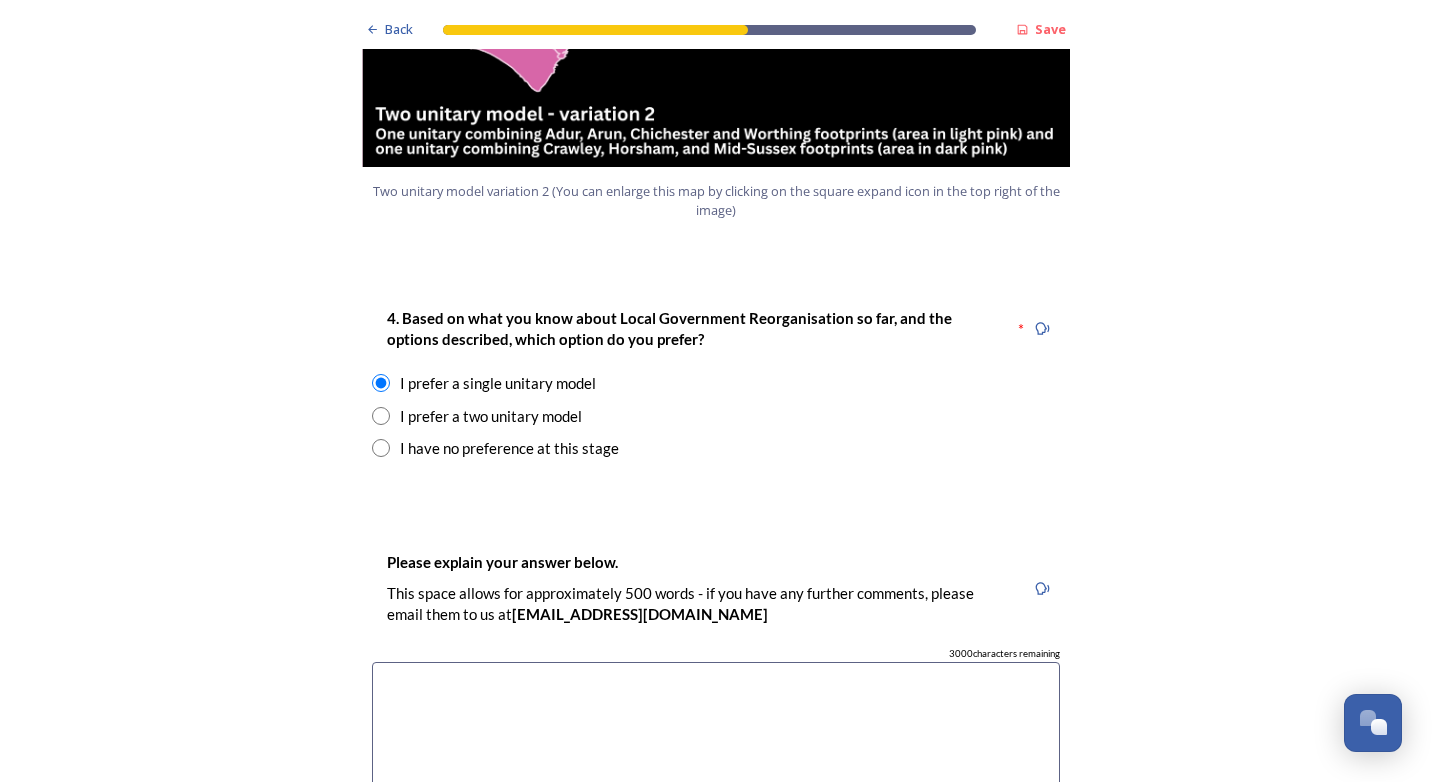 scroll, scrollTop: 2500, scrollLeft: 0, axis: vertical 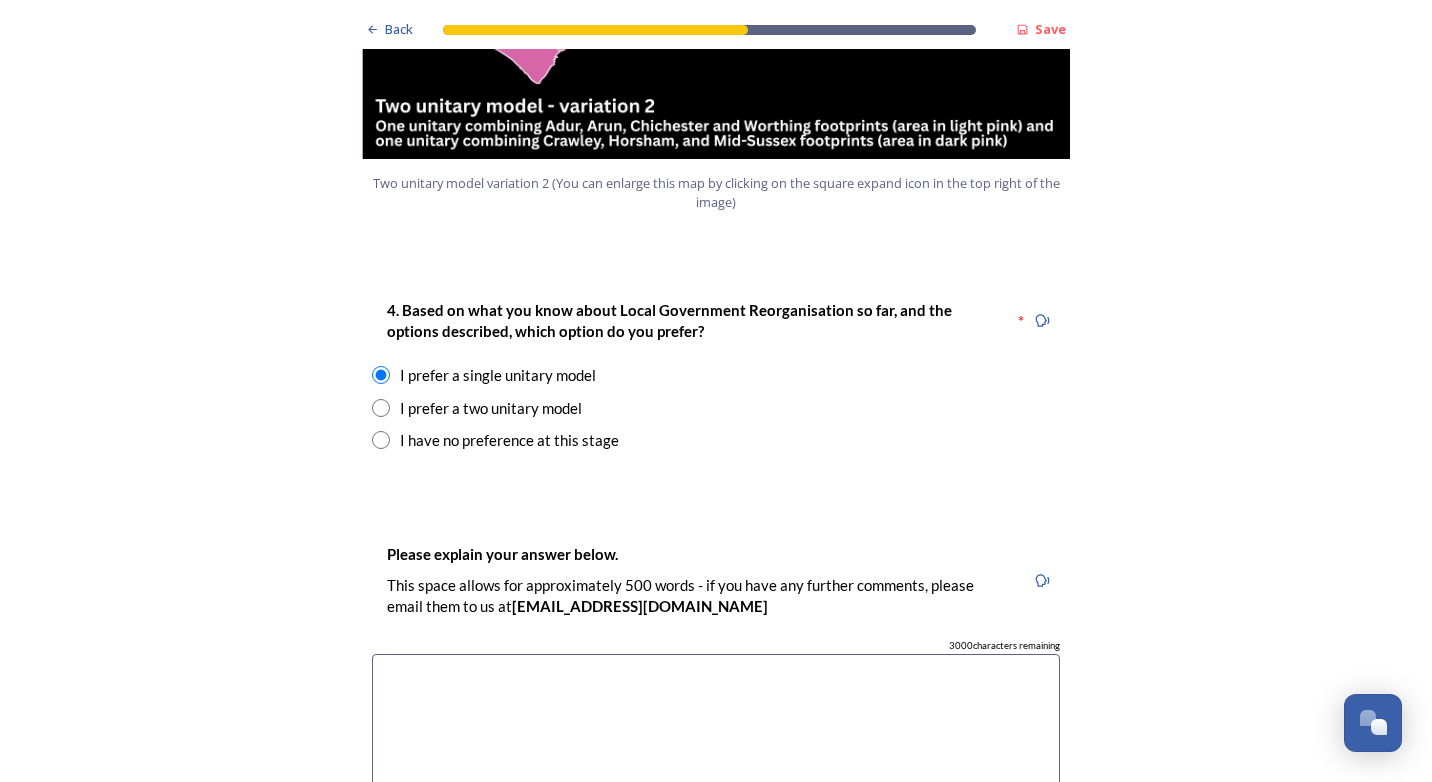 click at bounding box center (716, 766) 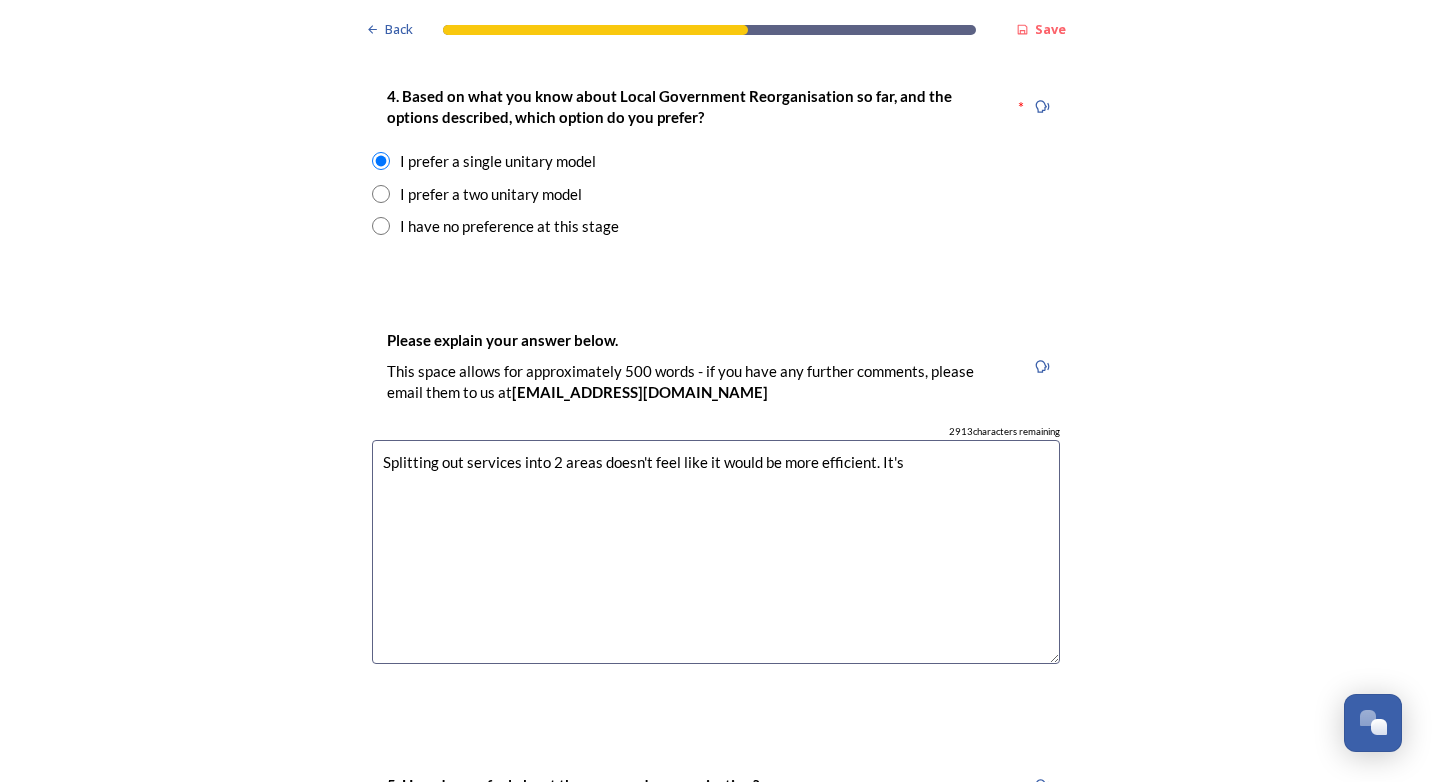 scroll, scrollTop: 3000, scrollLeft: 0, axis: vertical 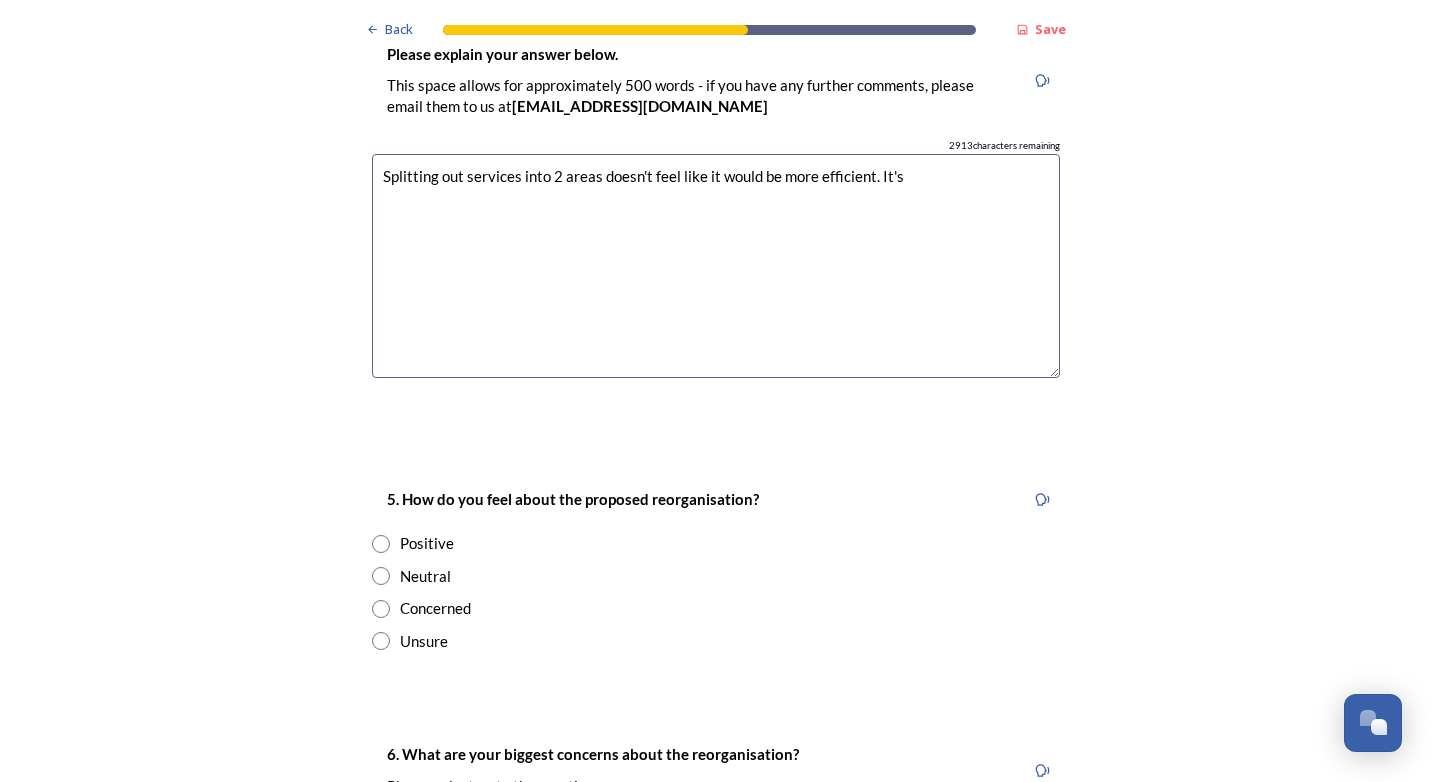 drag, startPoint x: 881, startPoint y: 112, endPoint x: 869, endPoint y: 109, distance: 12.369317 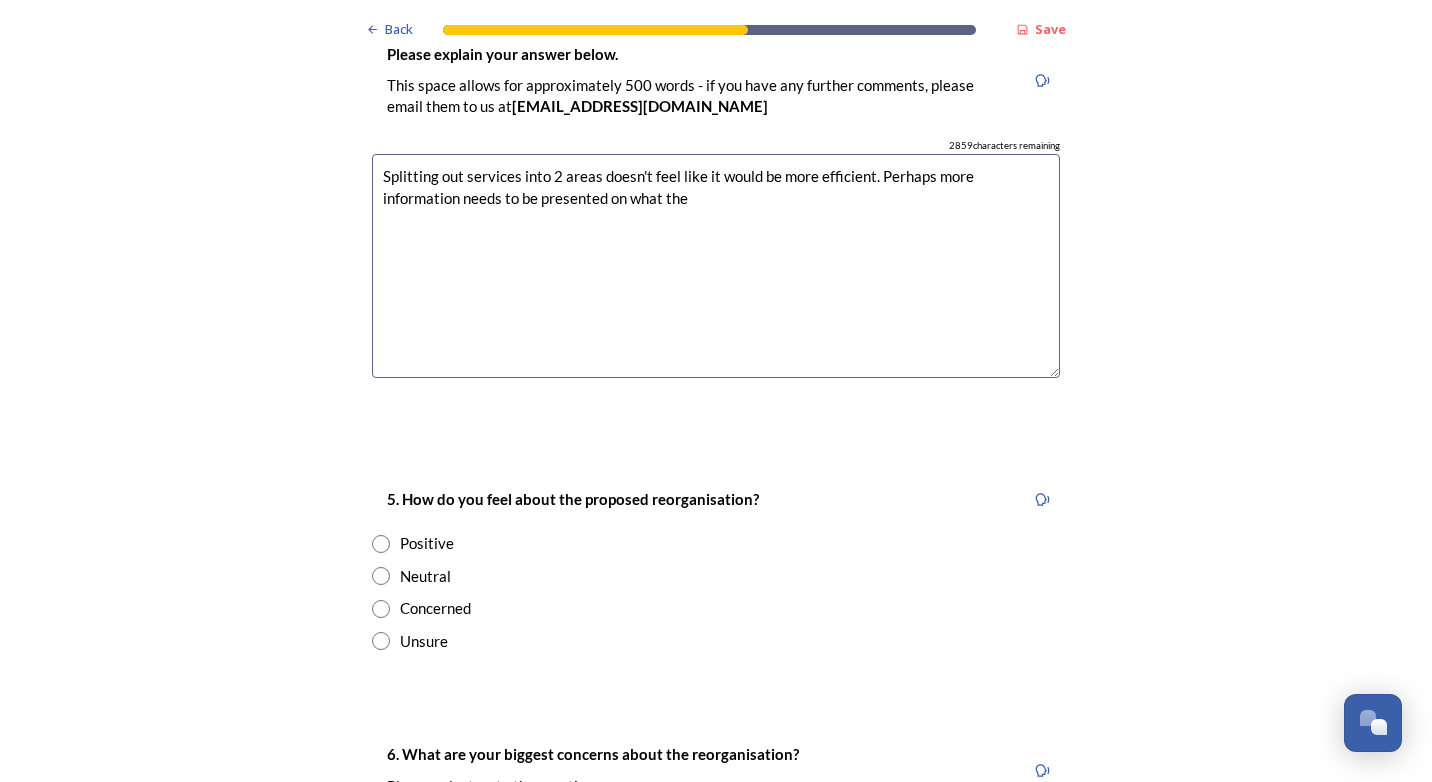 drag, startPoint x: 453, startPoint y: 140, endPoint x: 375, endPoint y: 140, distance: 78 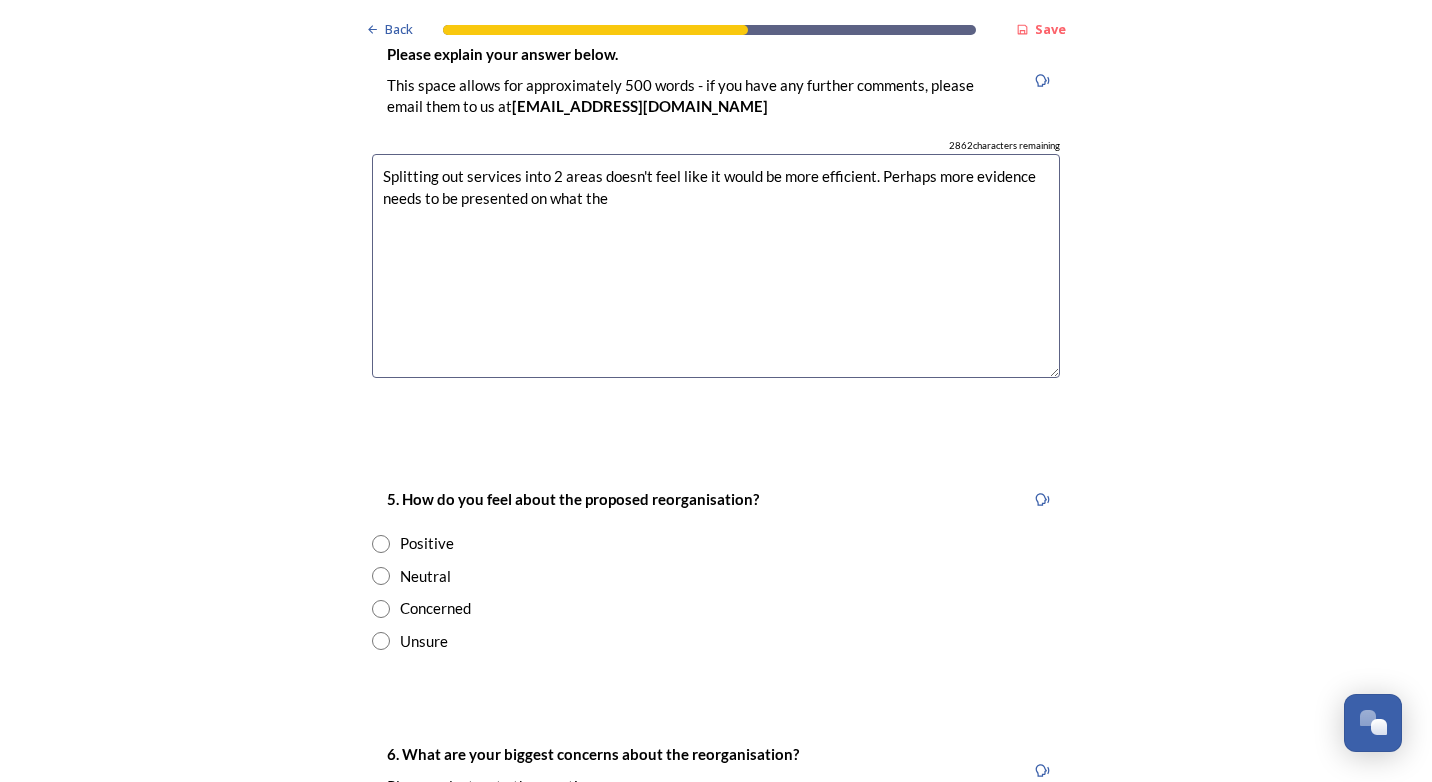 click on "Splitting out services into 2 areas doesn't feel like it would be more efficient. Perhaps more evidence needs to be presented on what the" at bounding box center [716, 266] 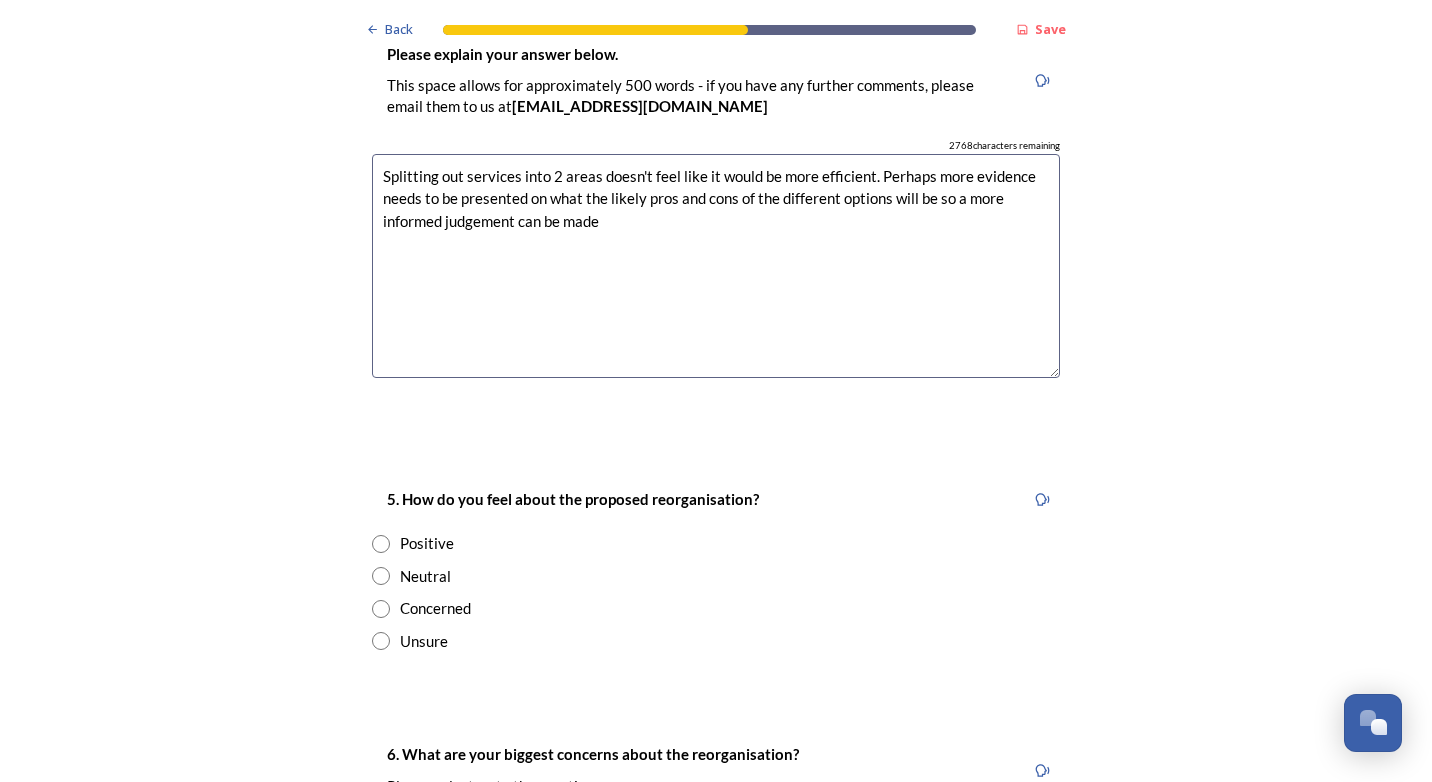 drag, startPoint x: 631, startPoint y: 181, endPoint x: 873, endPoint y: 110, distance: 252.20032 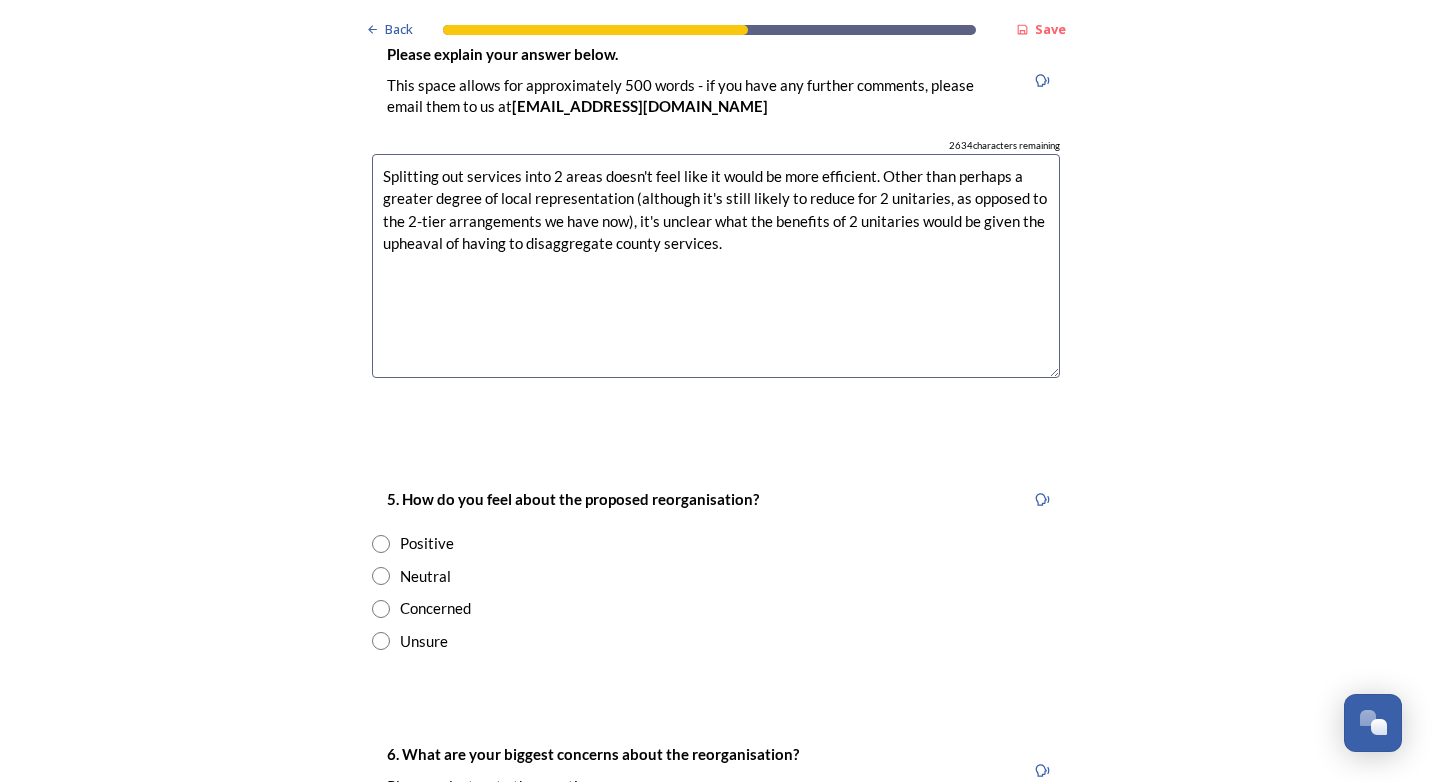 drag, startPoint x: 874, startPoint y: 164, endPoint x: 859, endPoint y: 191, distance: 30.88689 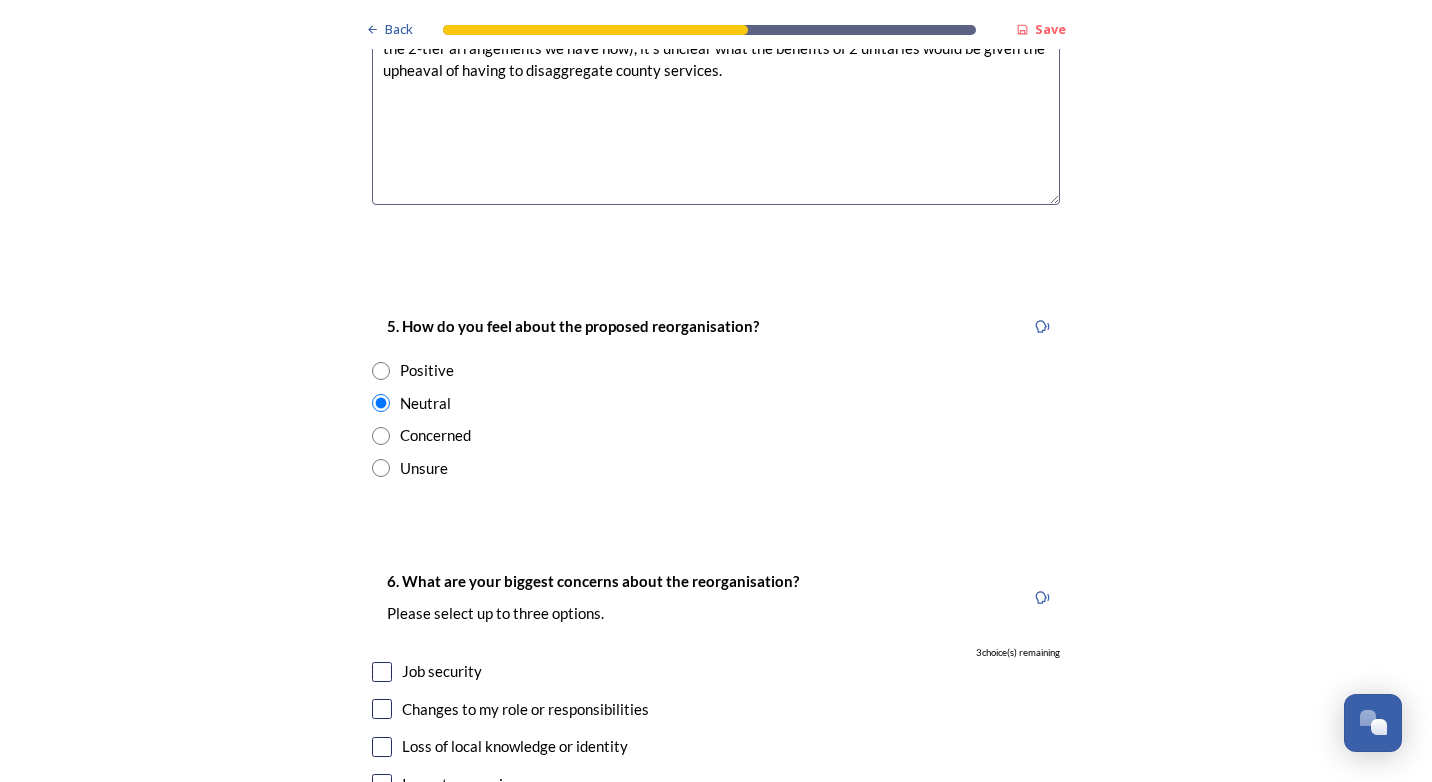scroll, scrollTop: 3200, scrollLeft: 0, axis: vertical 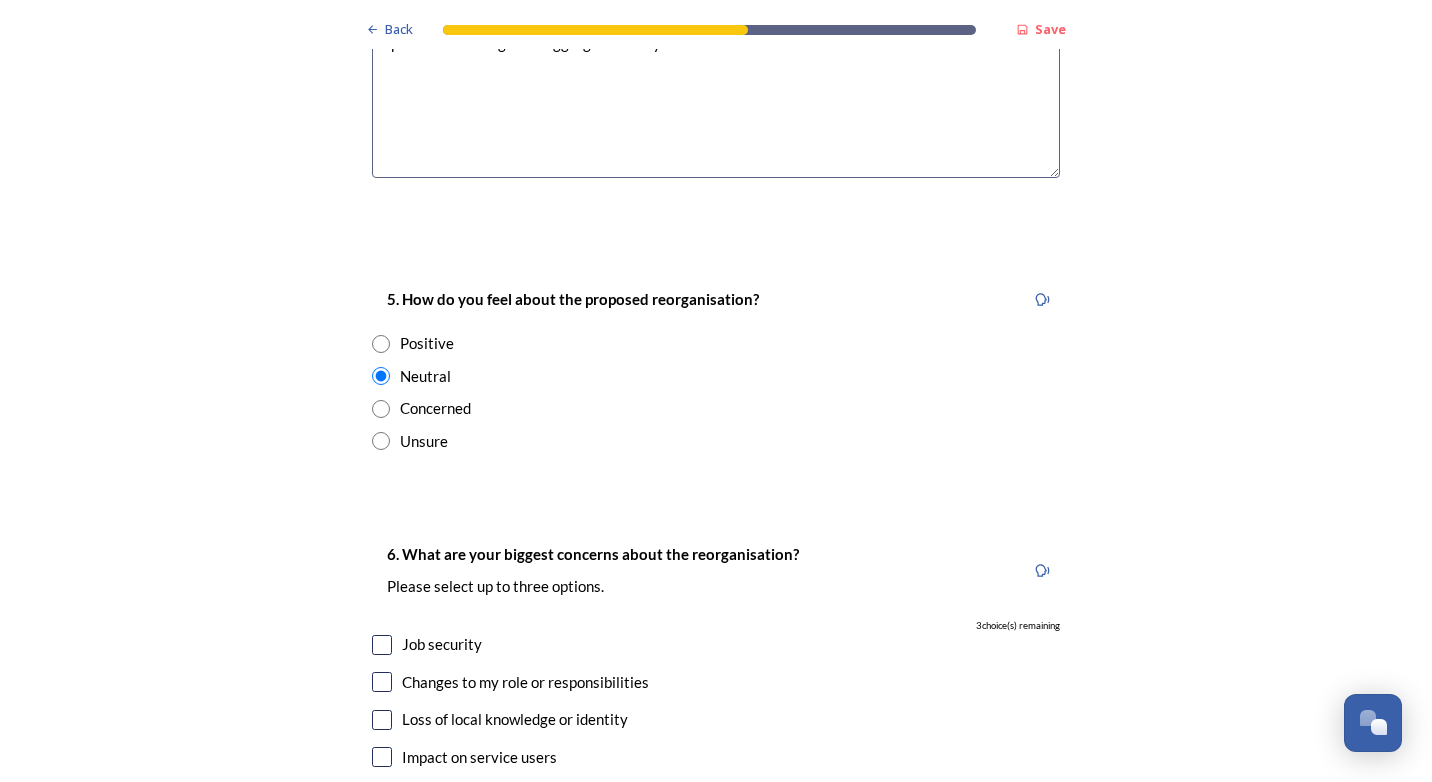 click at bounding box center [382, 645] 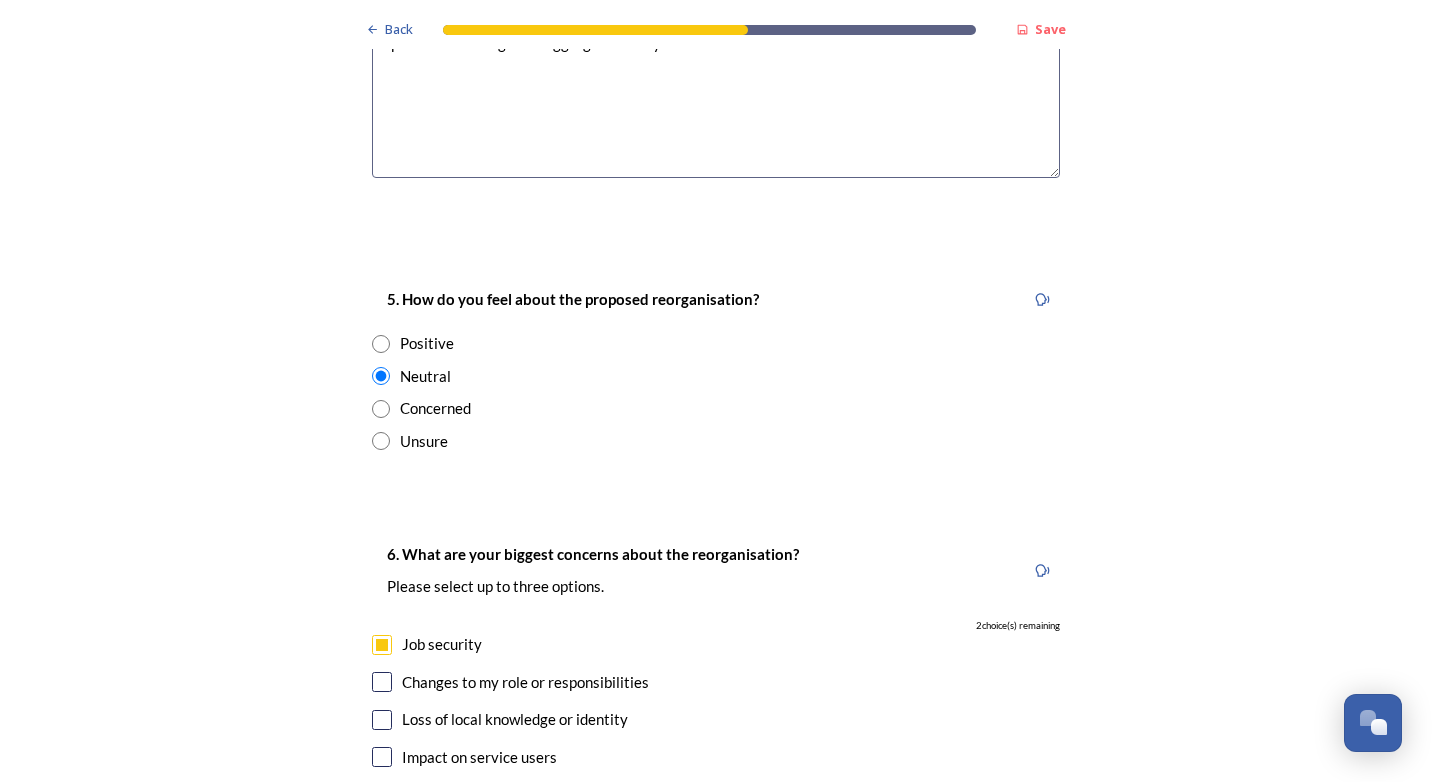 click at bounding box center [382, 682] 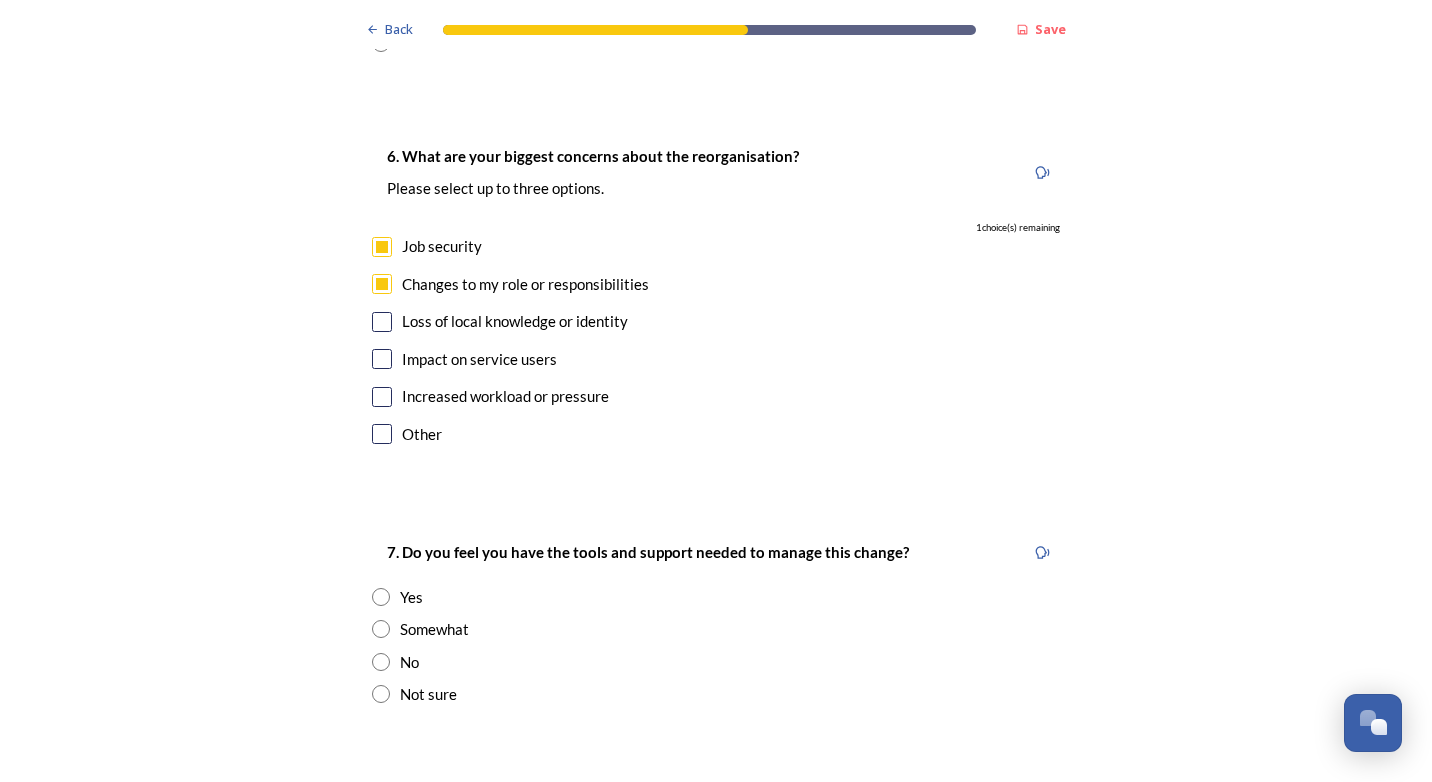 scroll, scrollTop: 3600, scrollLeft: 0, axis: vertical 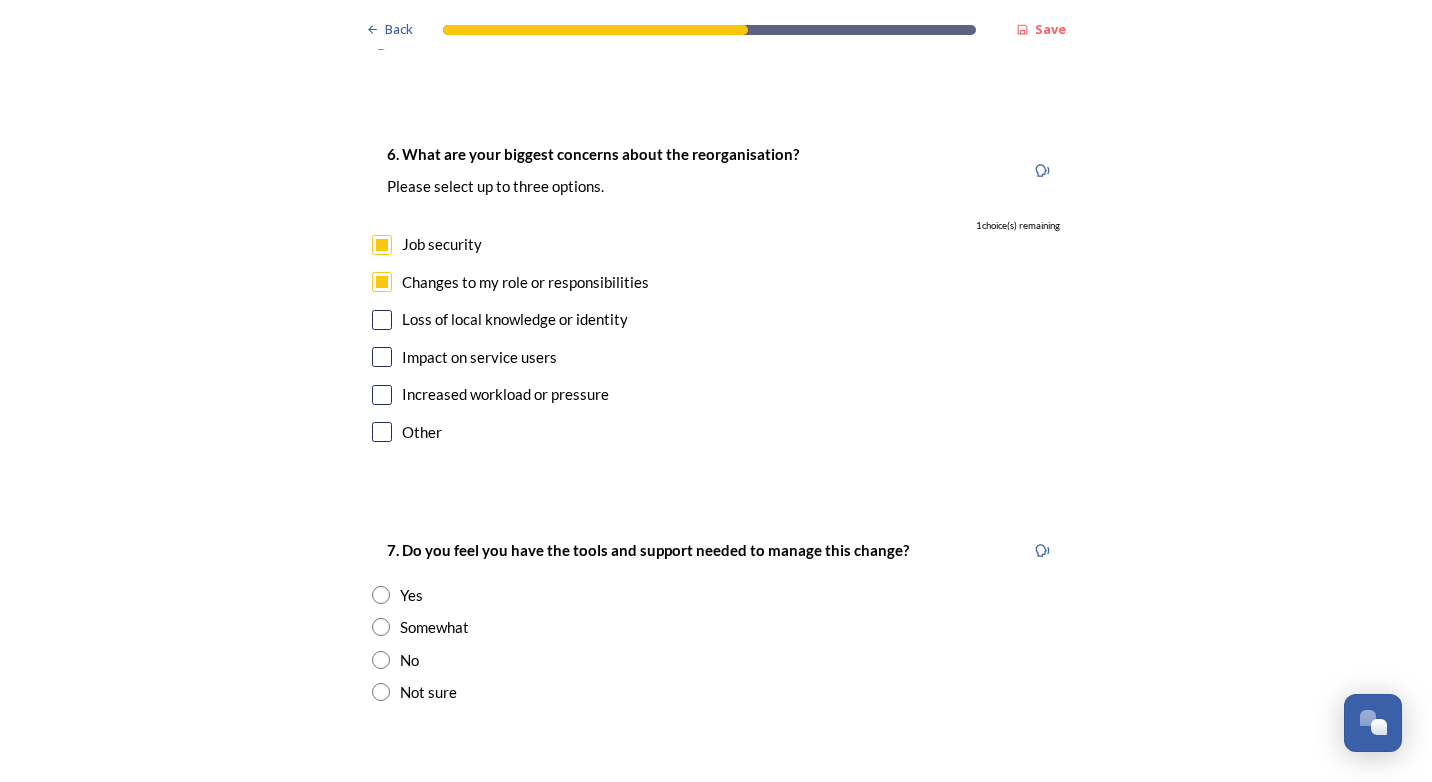 click at bounding box center [381, 595] 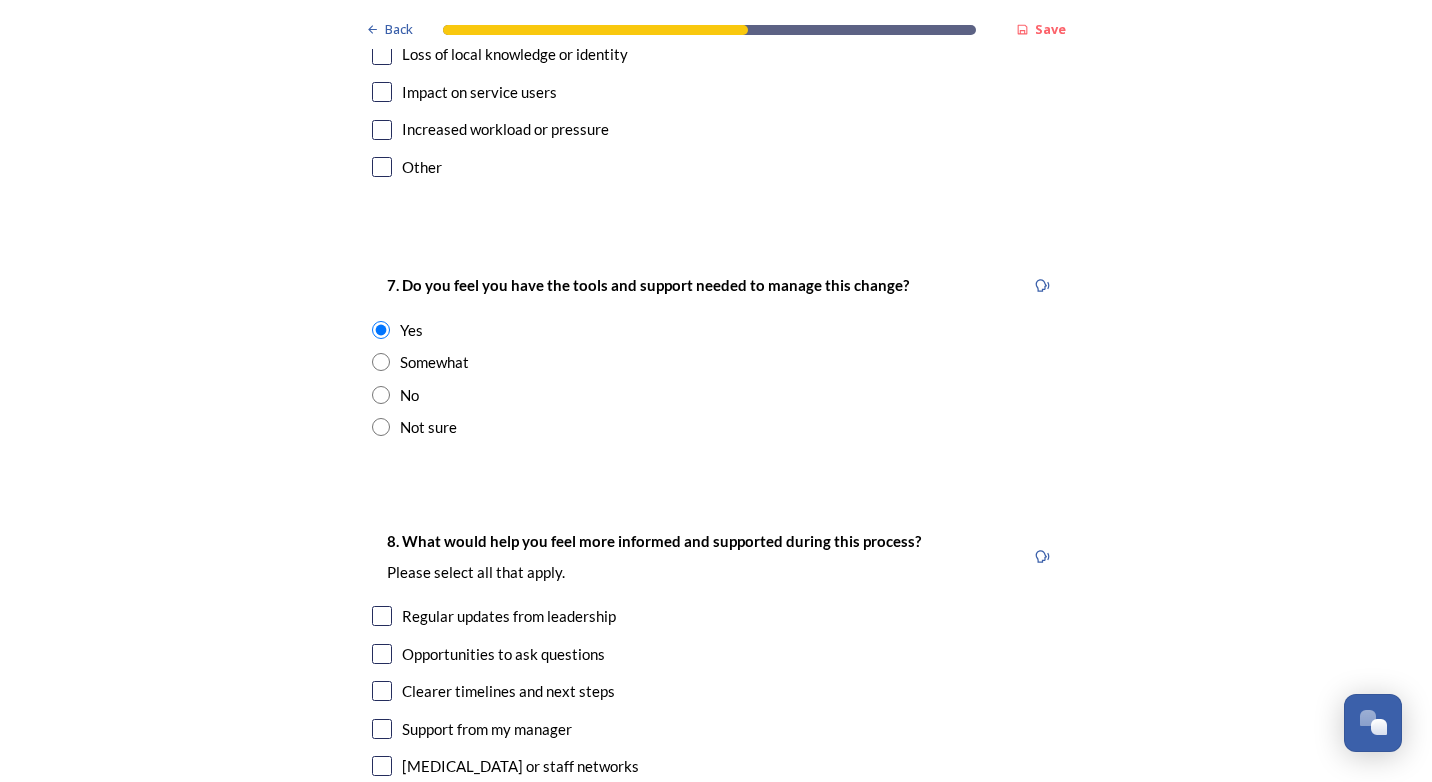 scroll, scrollTop: 3900, scrollLeft: 0, axis: vertical 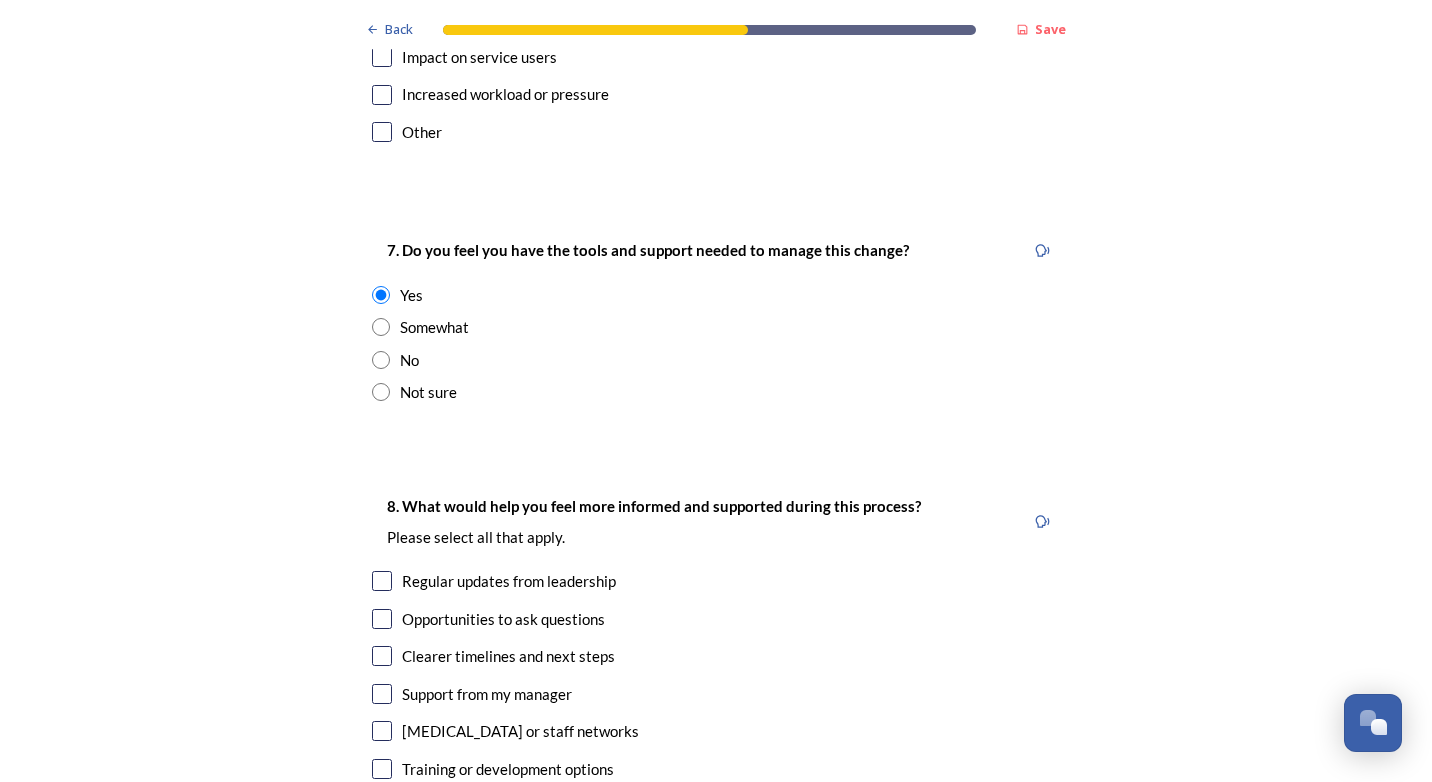 click at bounding box center [382, 656] 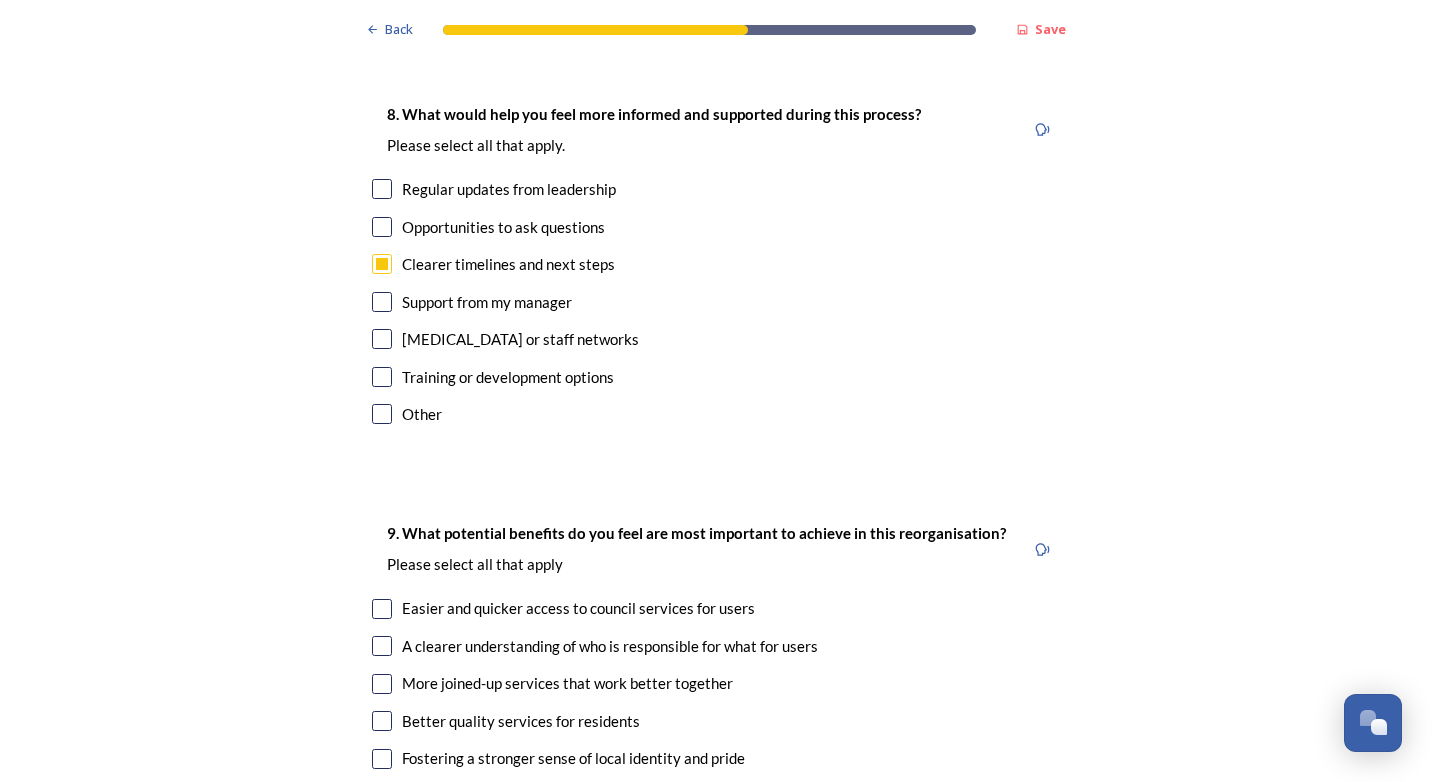 scroll, scrollTop: 4300, scrollLeft: 0, axis: vertical 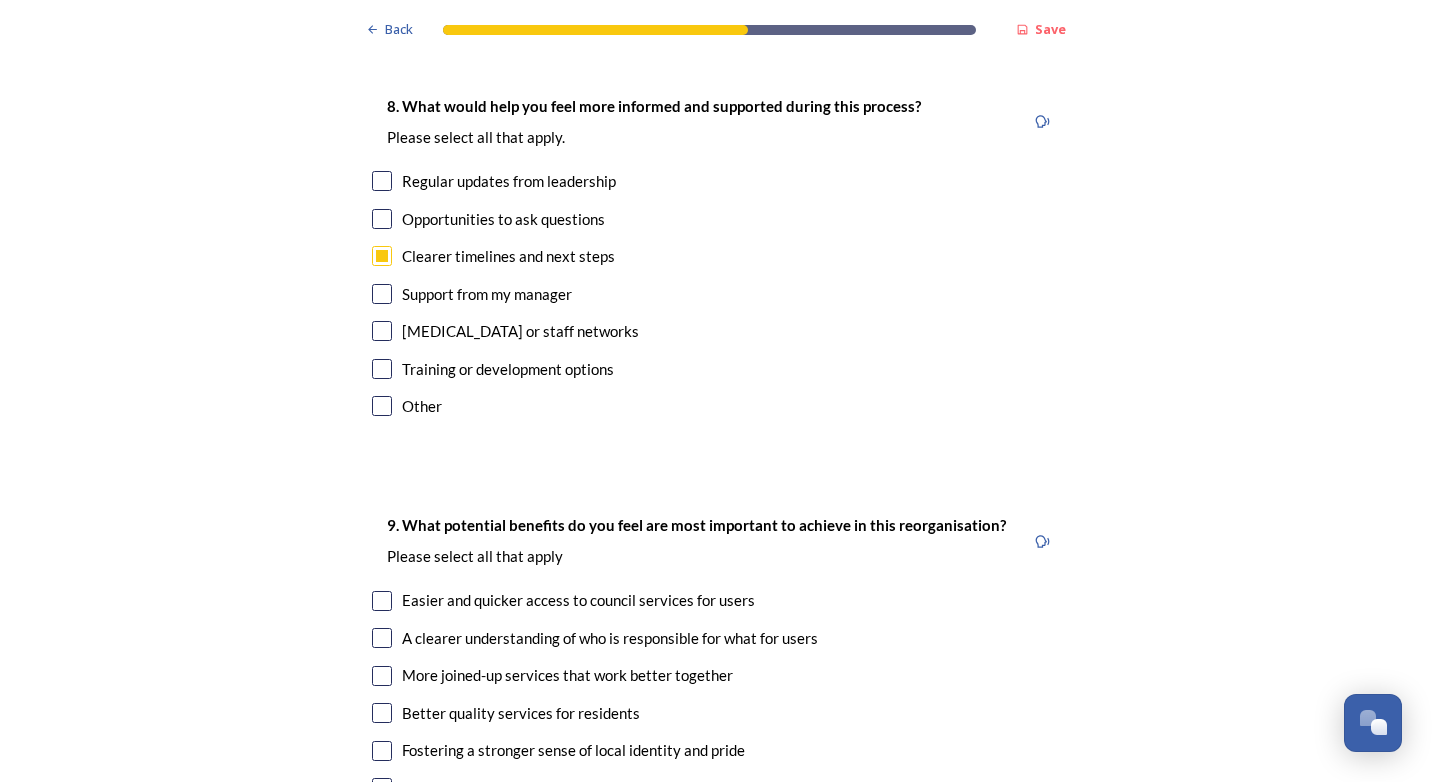click at bounding box center (382, 676) 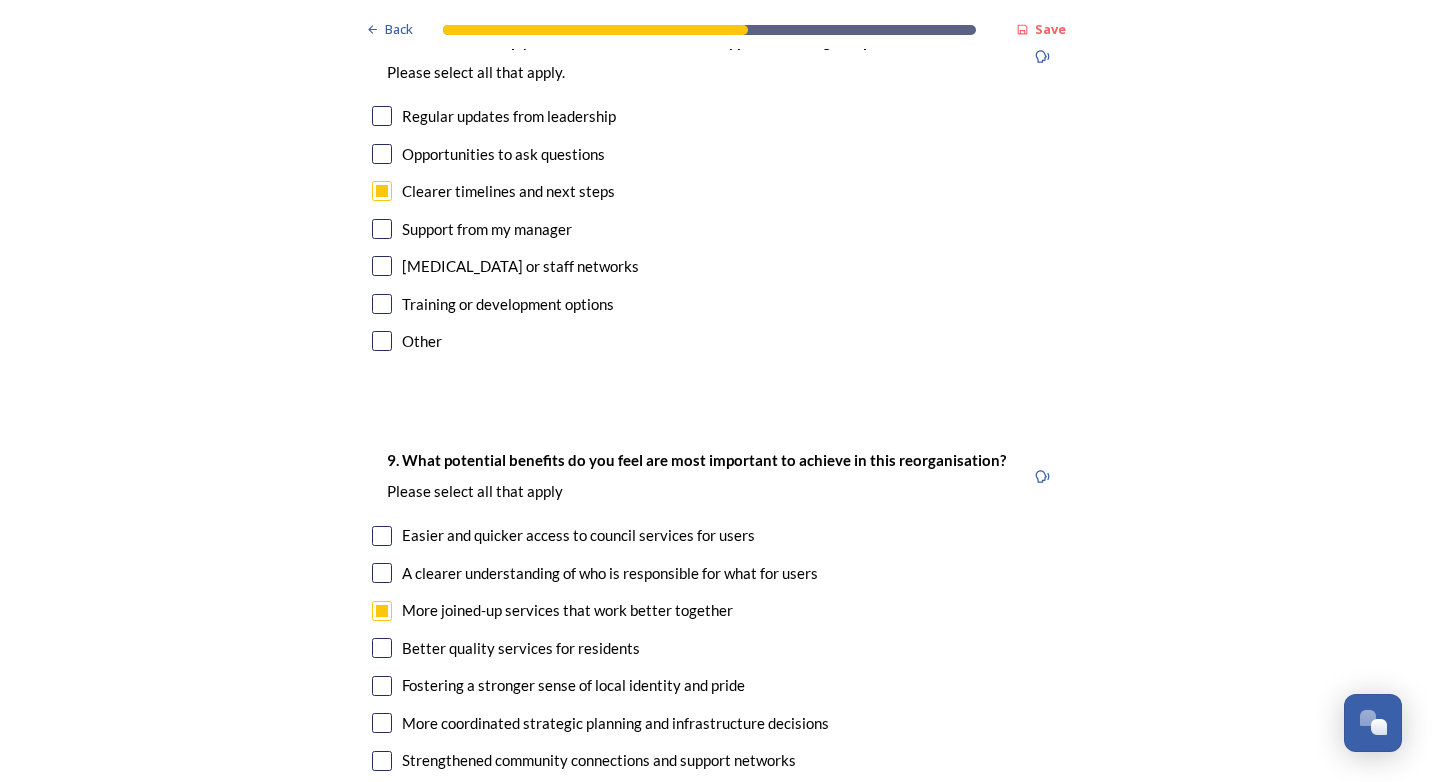 scroll, scrollTop: 4400, scrollLeft: 0, axis: vertical 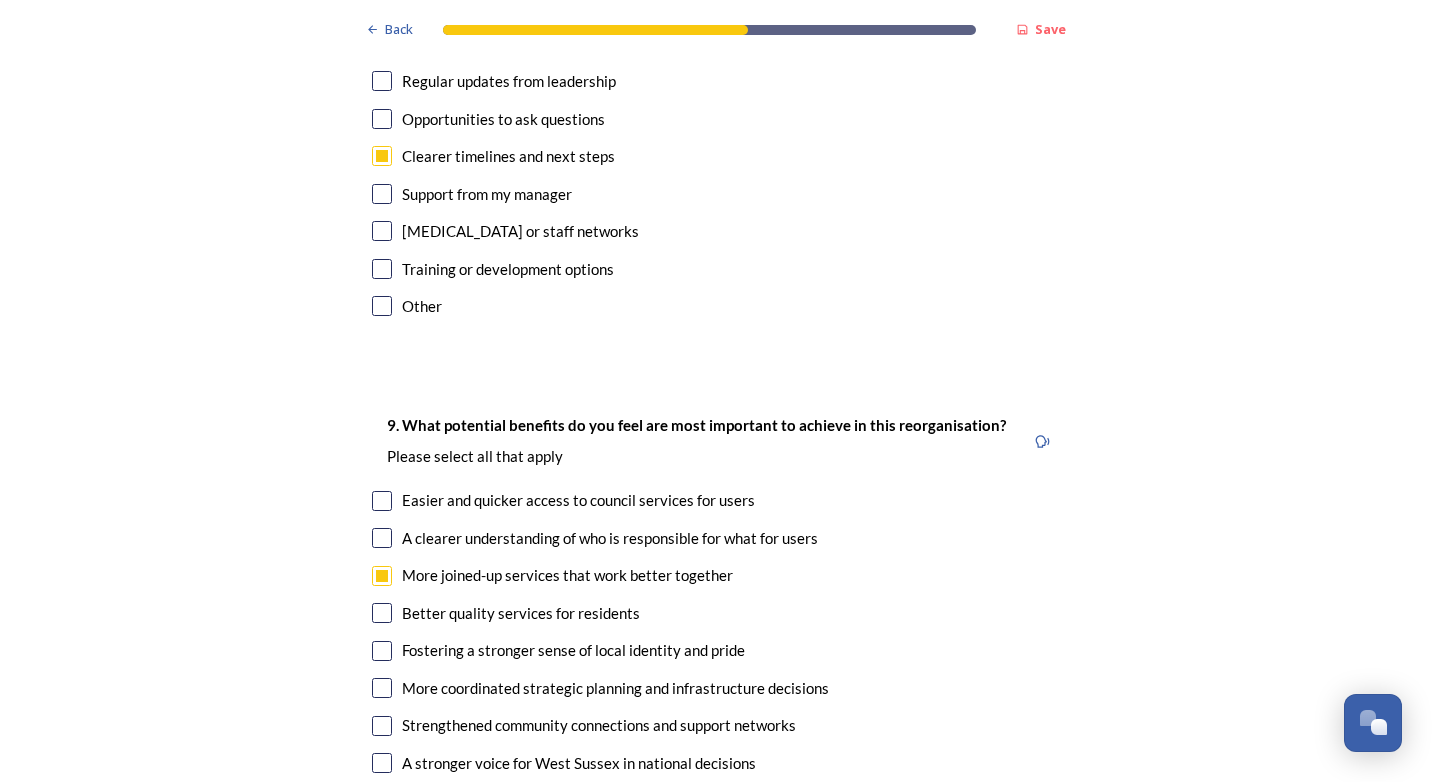 click at bounding box center [382, 613] 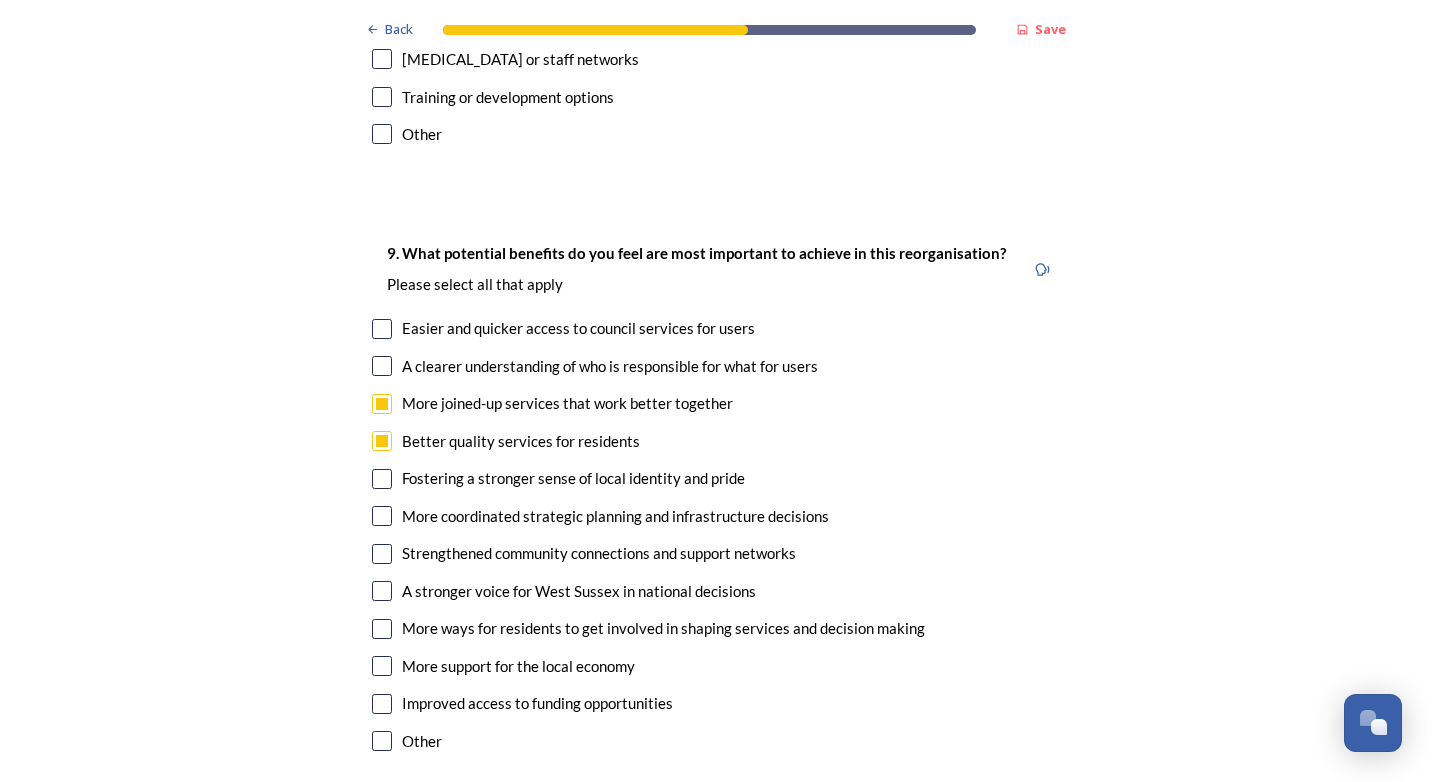 scroll, scrollTop: 4600, scrollLeft: 0, axis: vertical 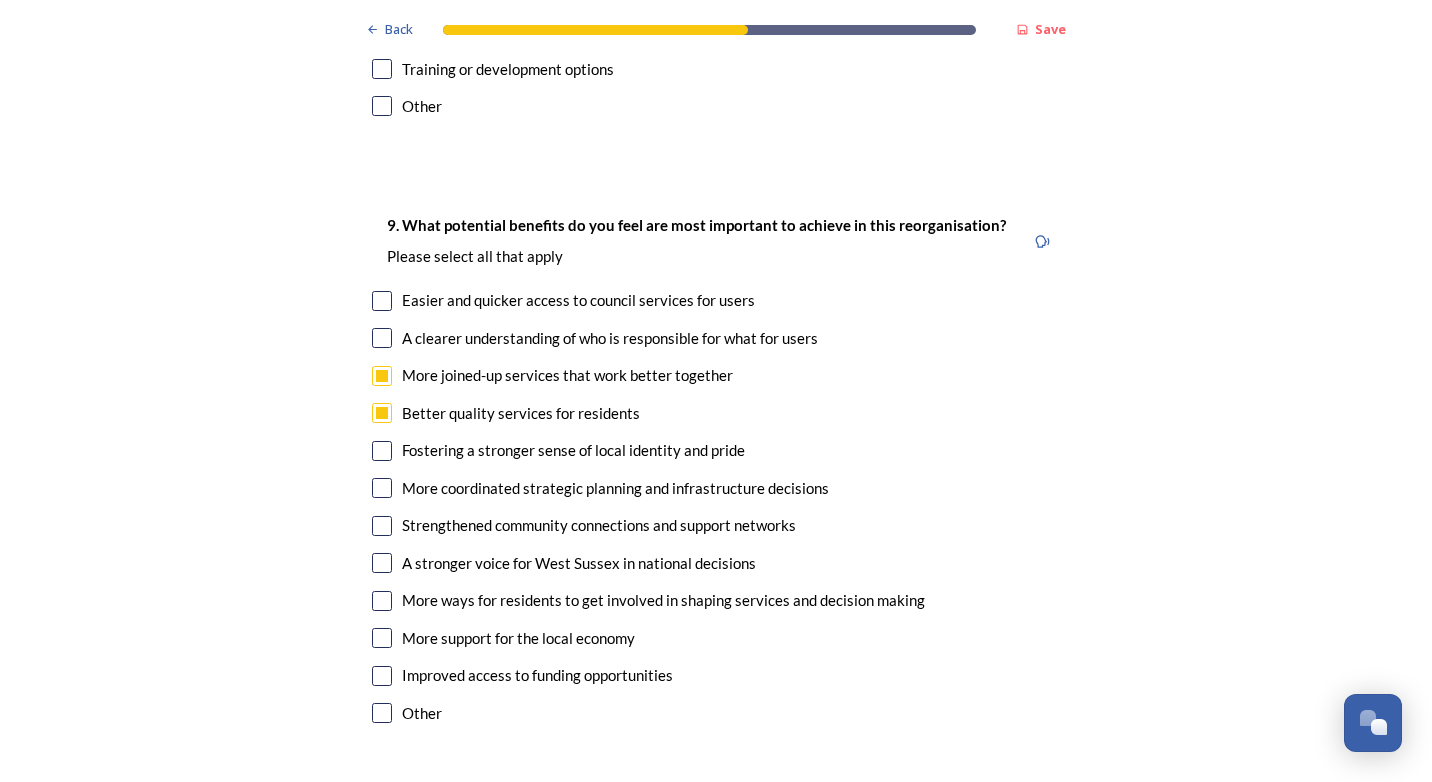 click at bounding box center (382, 488) 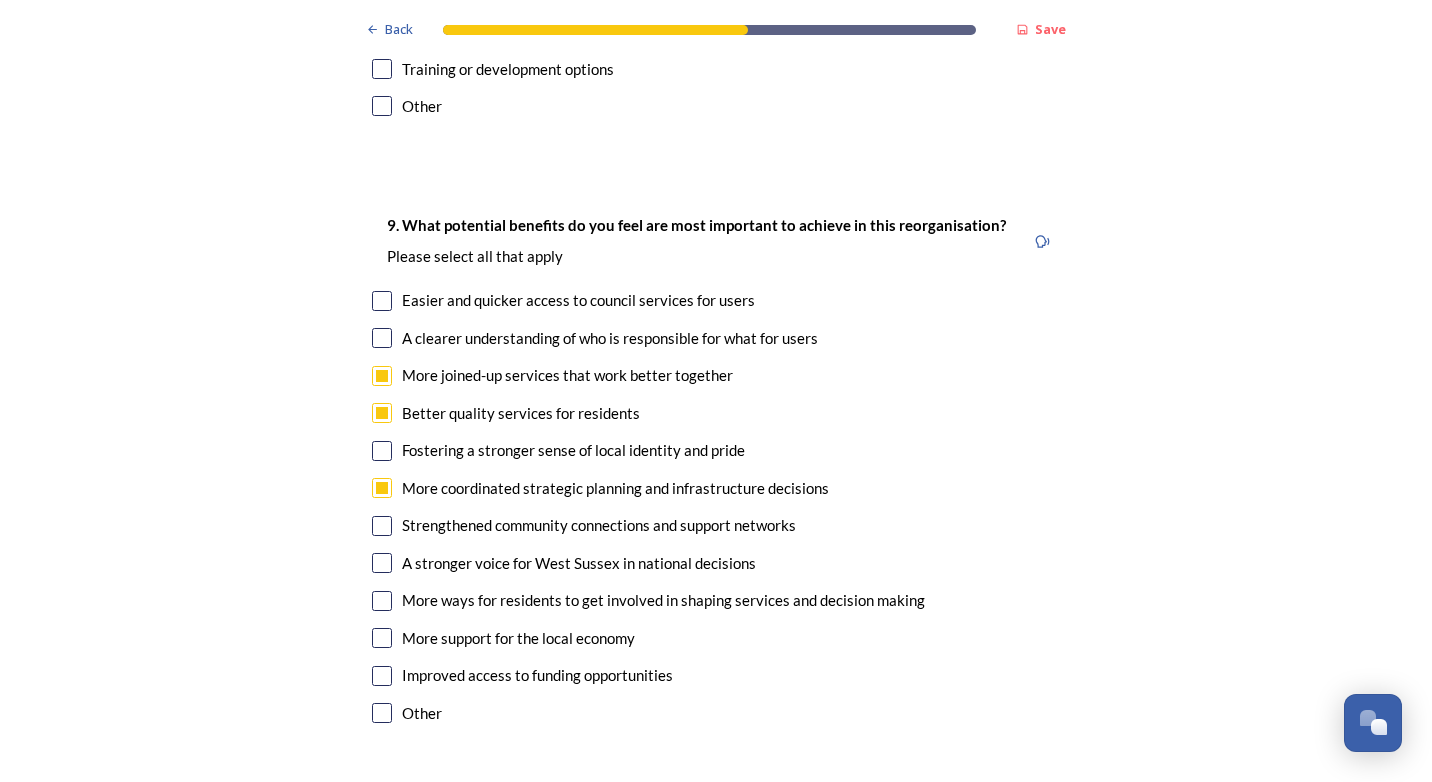 click at bounding box center [382, 563] 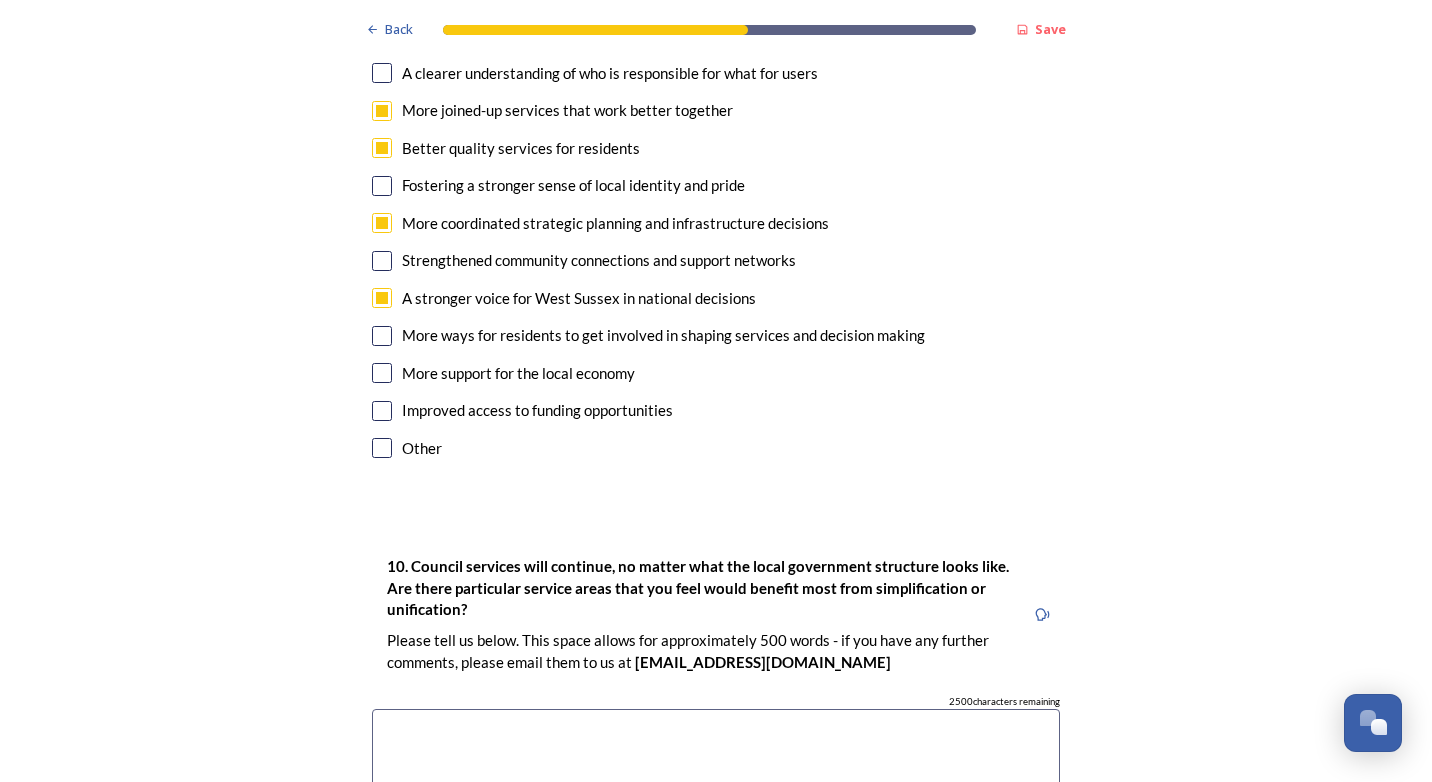 scroll, scrollTop: 4900, scrollLeft: 0, axis: vertical 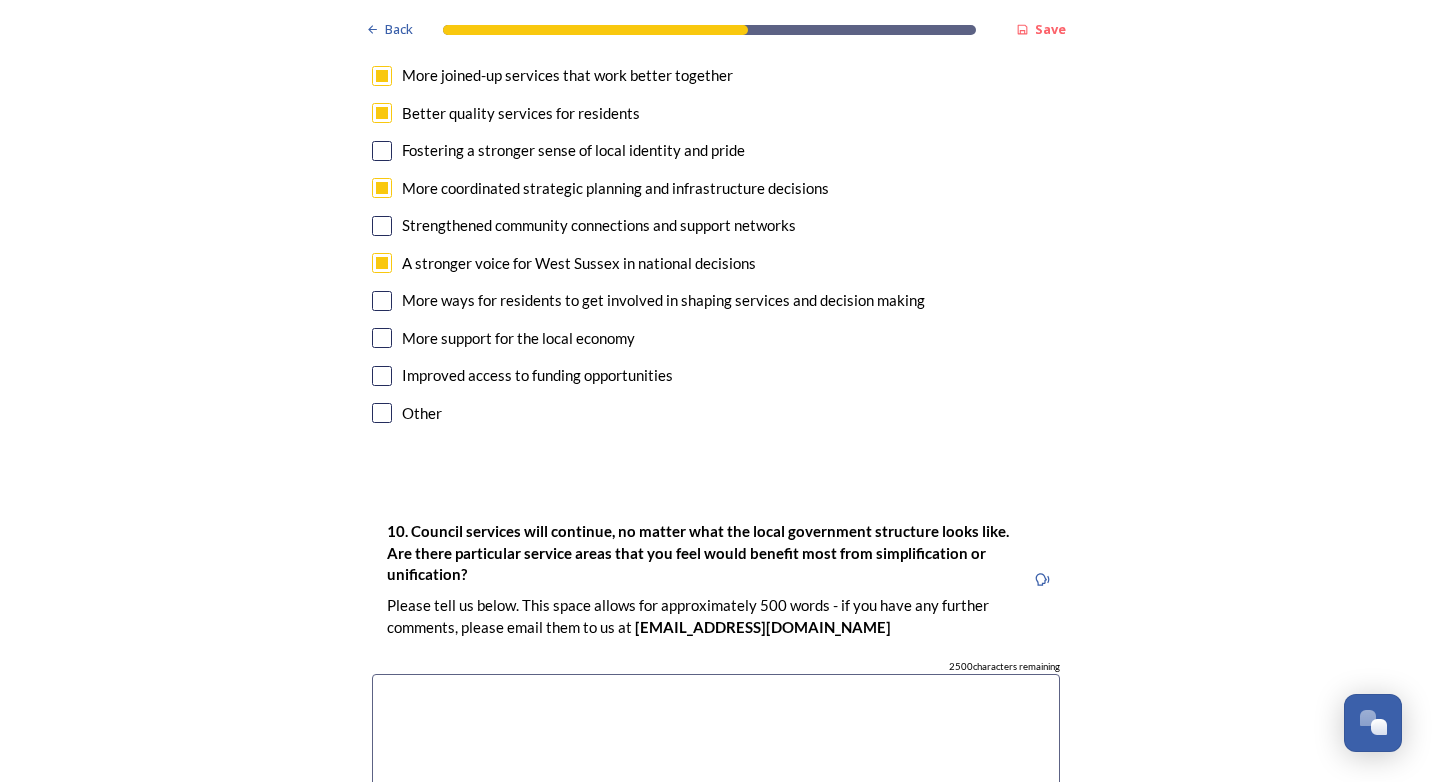 click at bounding box center [716, 786] 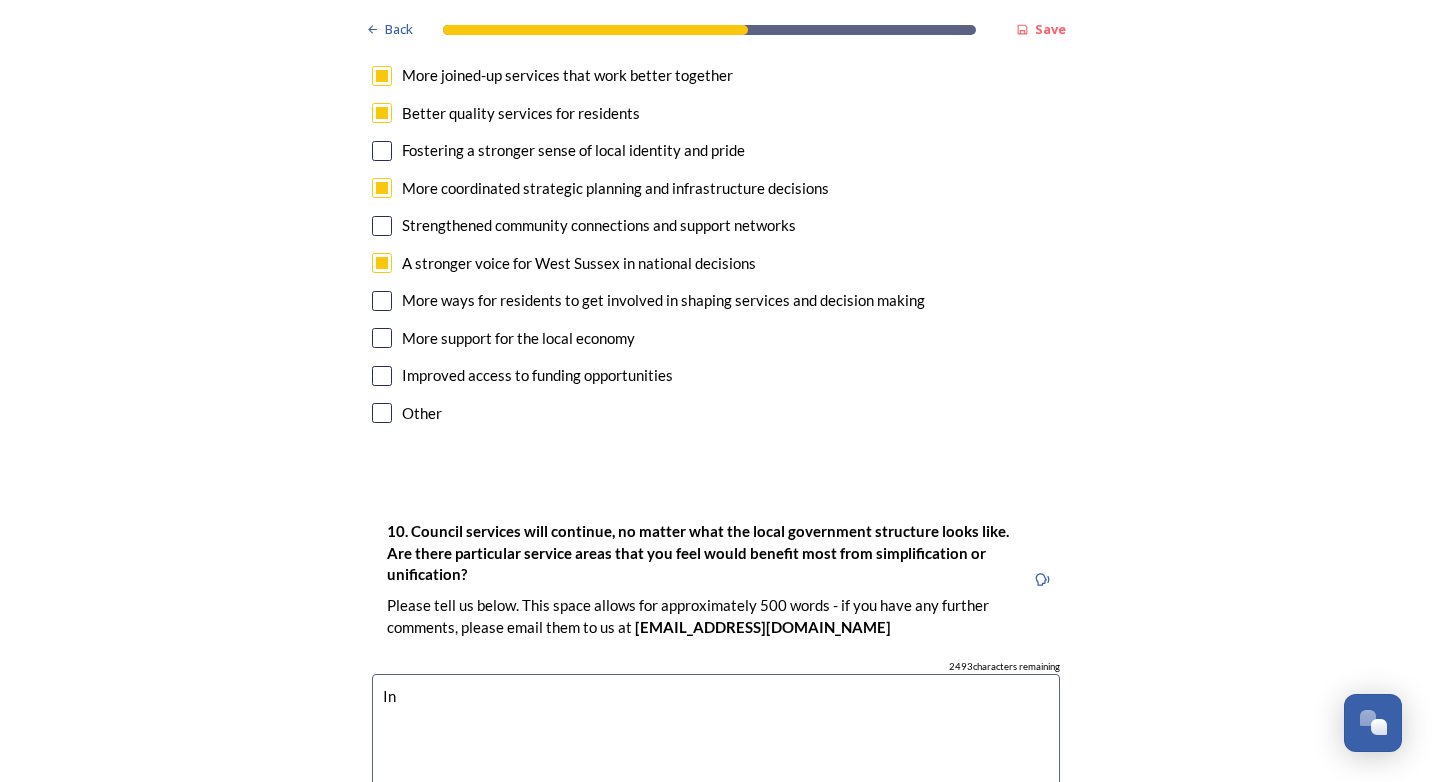 type on "I" 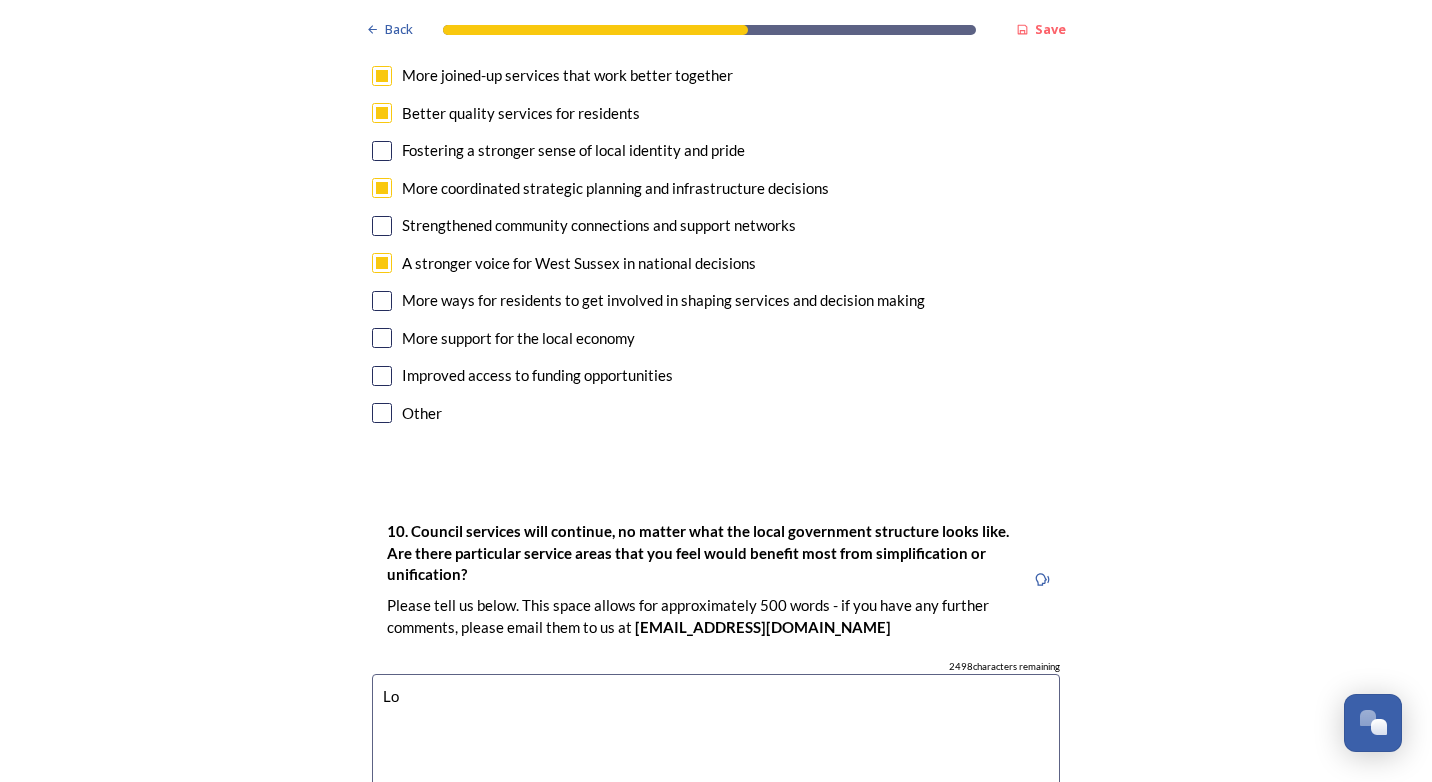 type on "L" 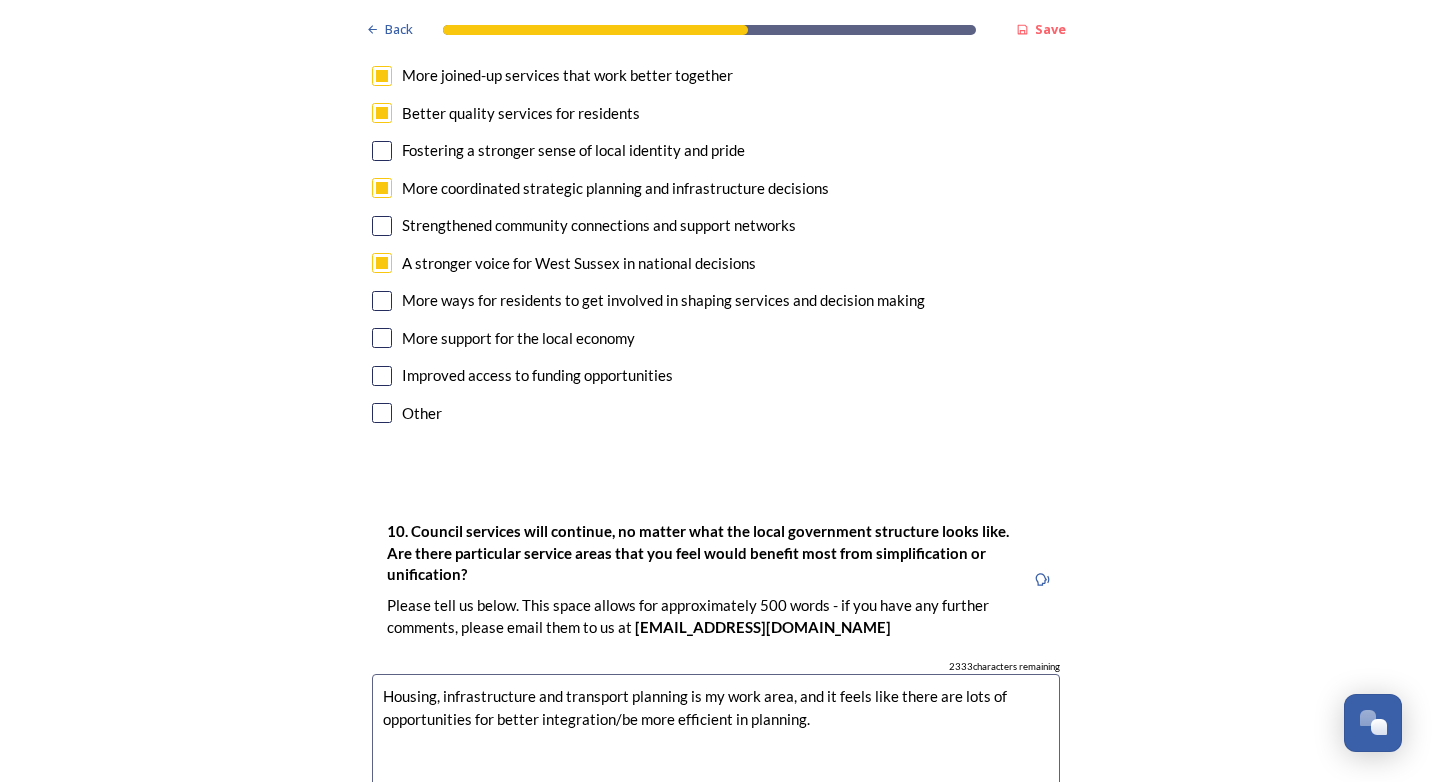 click on "Housing, infrastructure and transport planning is my work area, and it feels like there are lots of opportunities for better integration/be more efficient in planning." at bounding box center (716, 786) 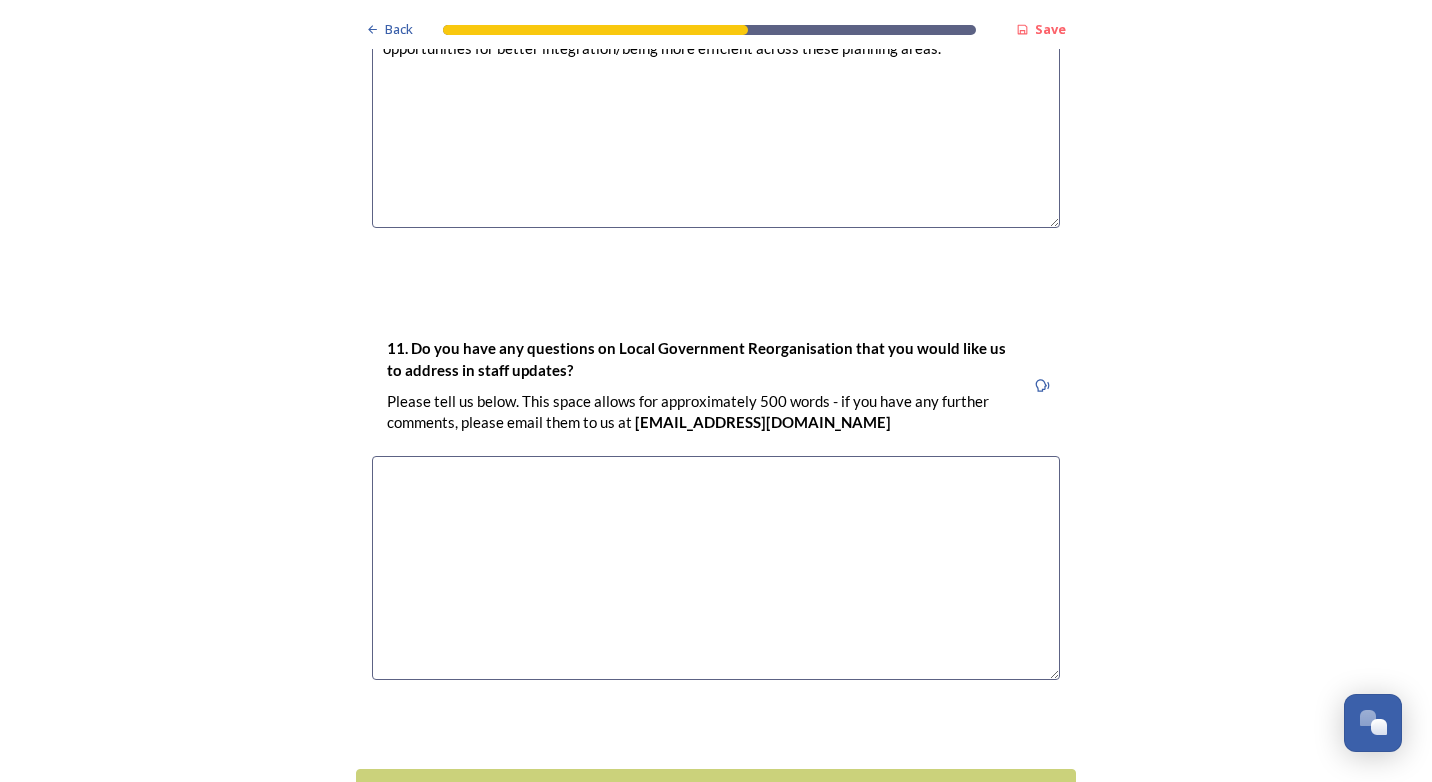 scroll, scrollTop: 5664, scrollLeft: 0, axis: vertical 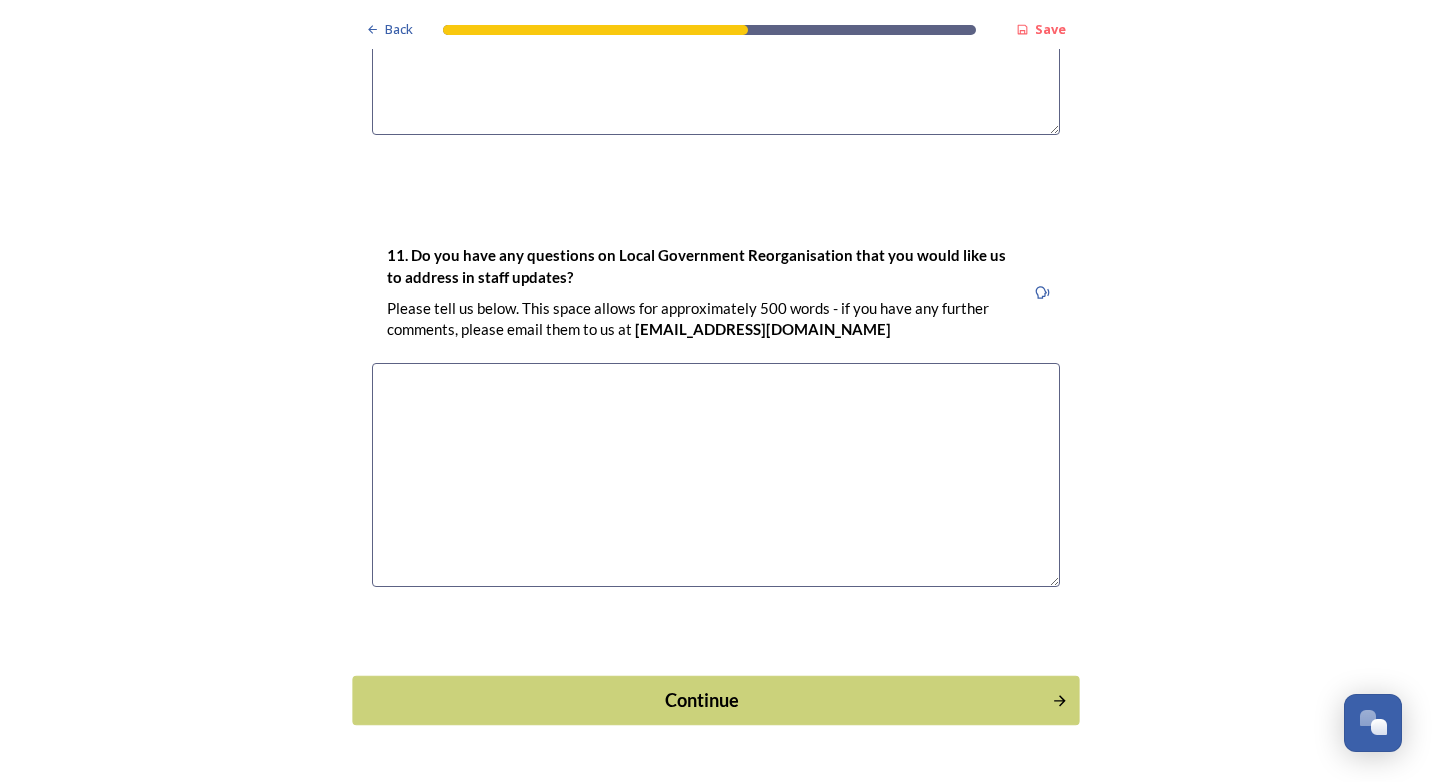 type on "Housing, infrastructure and transport planning is my work area, and it feels like there are lots of opportunities for better integration/being more efficient across these planning areas." 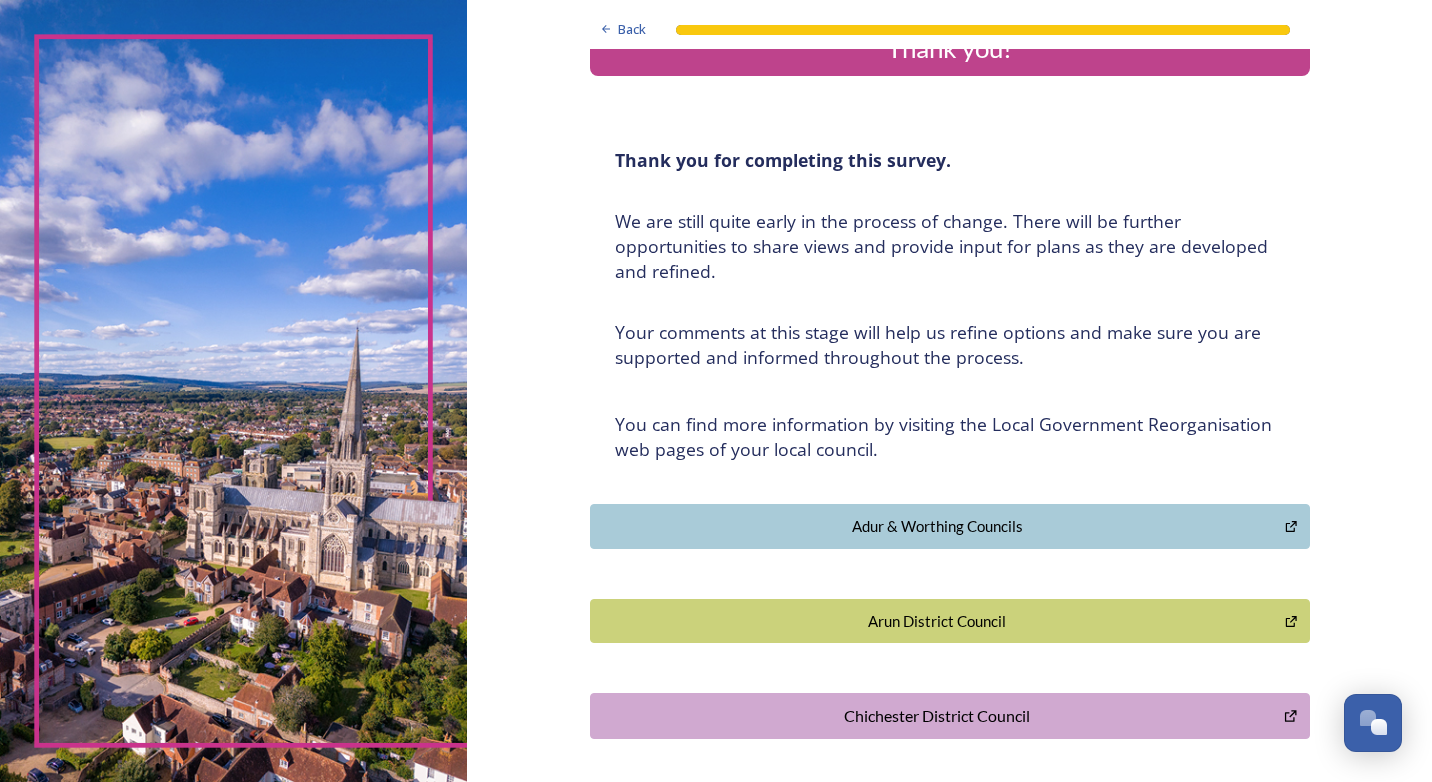 scroll, scrollTop: 0, scrollLeft: 0, axis: both 